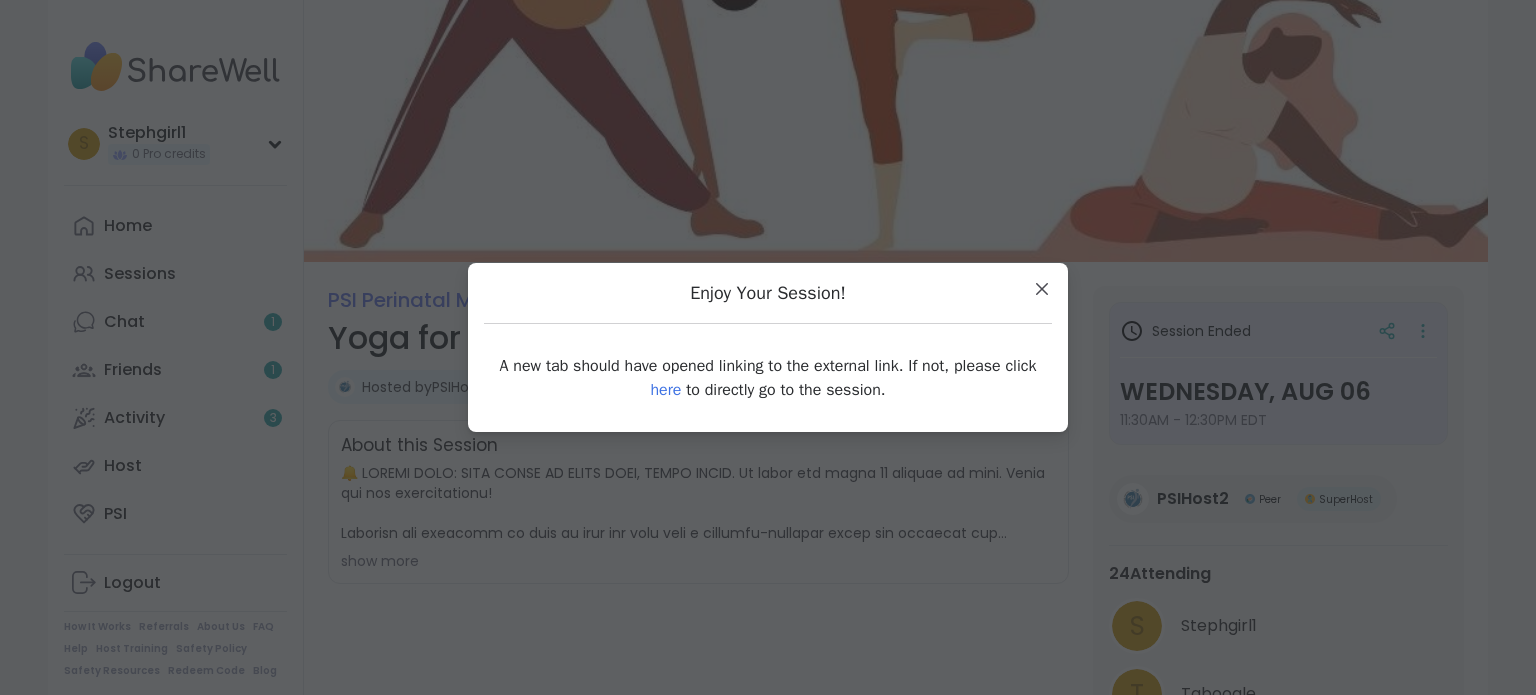 scroll, scrollTop: 0, scrollLeft: 0, axis: both 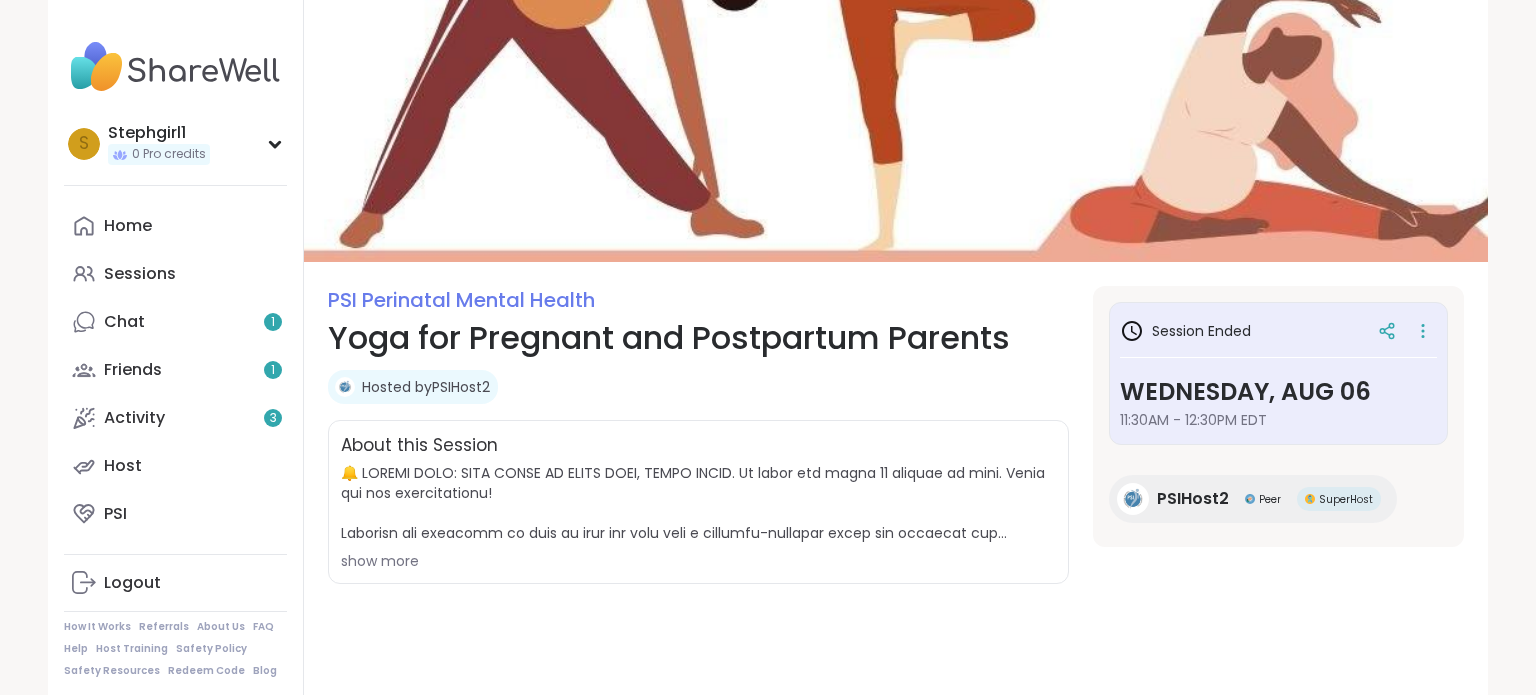 click on "Yoga for Pregnant and Postpartum Parents" at bounding box center (698, 338) 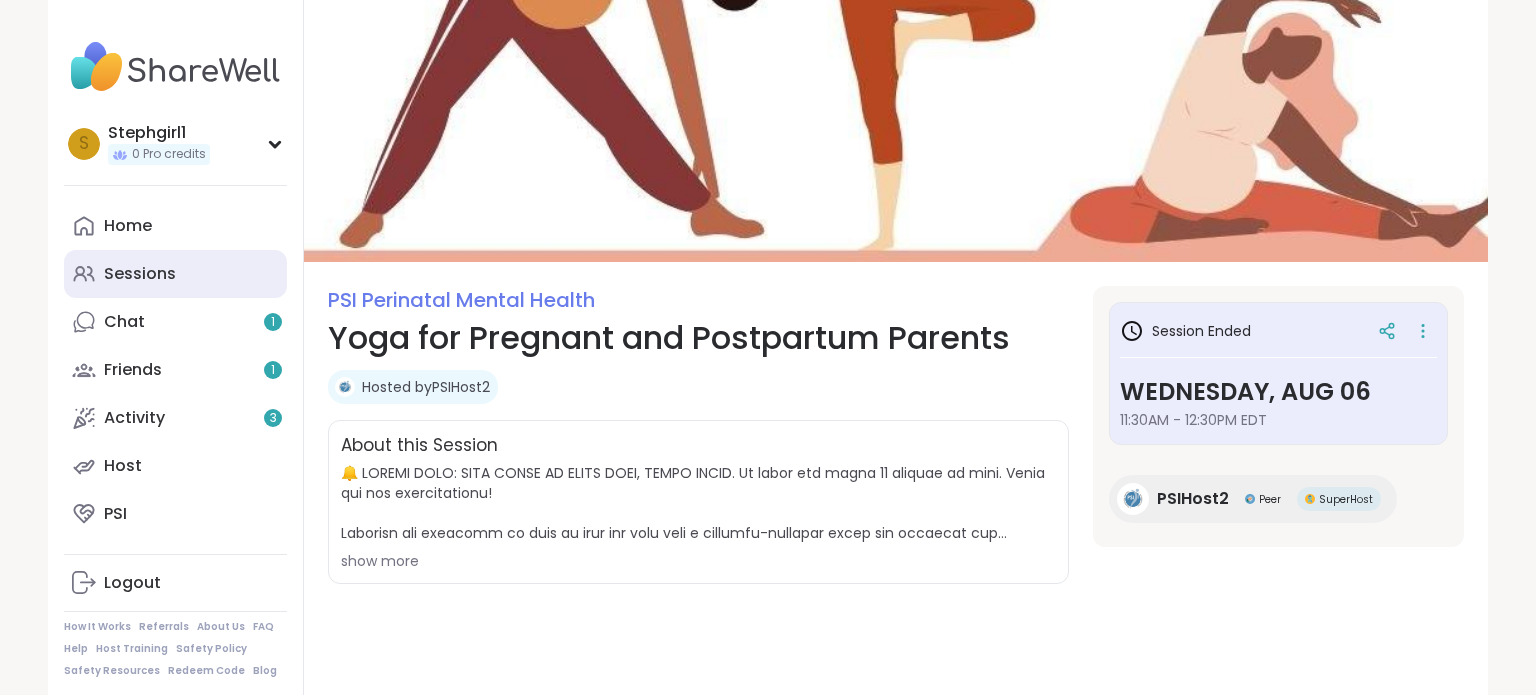 click on "Sessions" at bounding box center (175, 274) 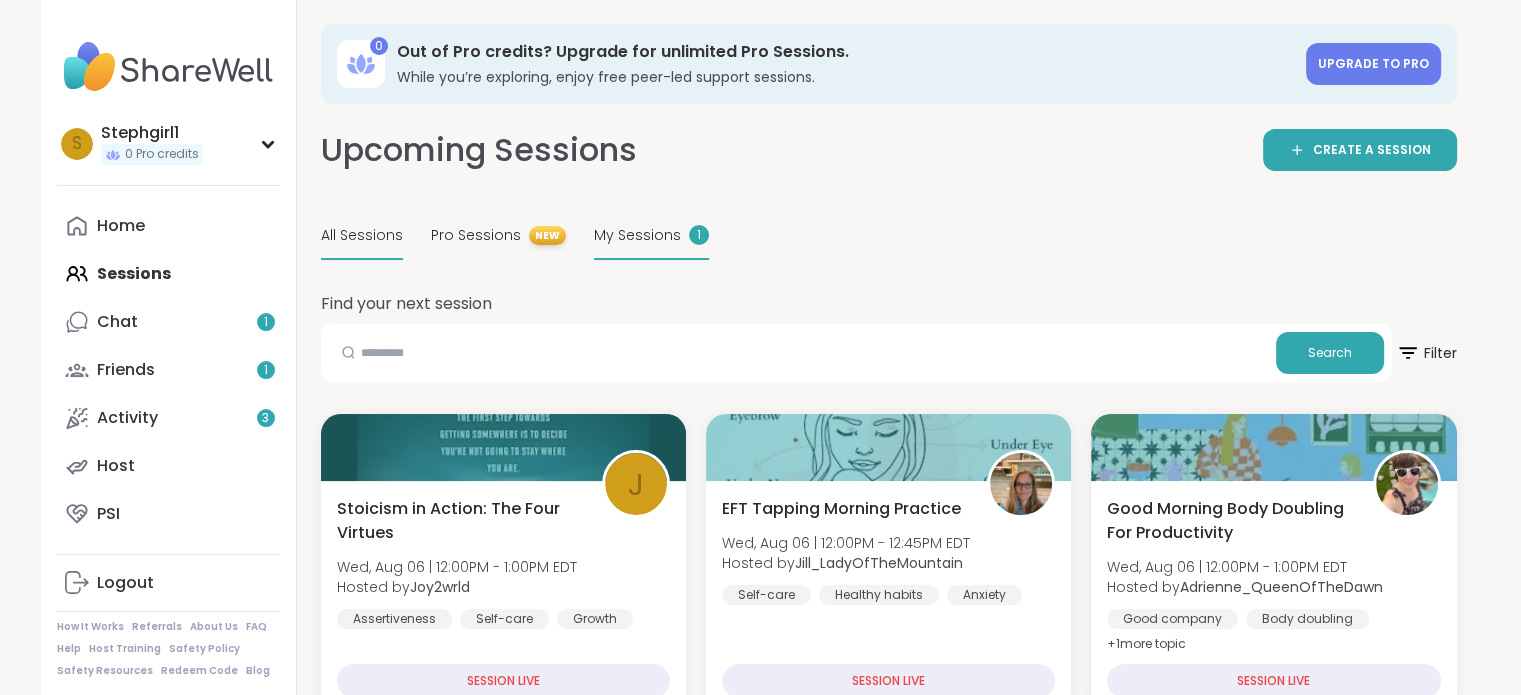 click on "My Sessions" at bounding box center (637, 235) 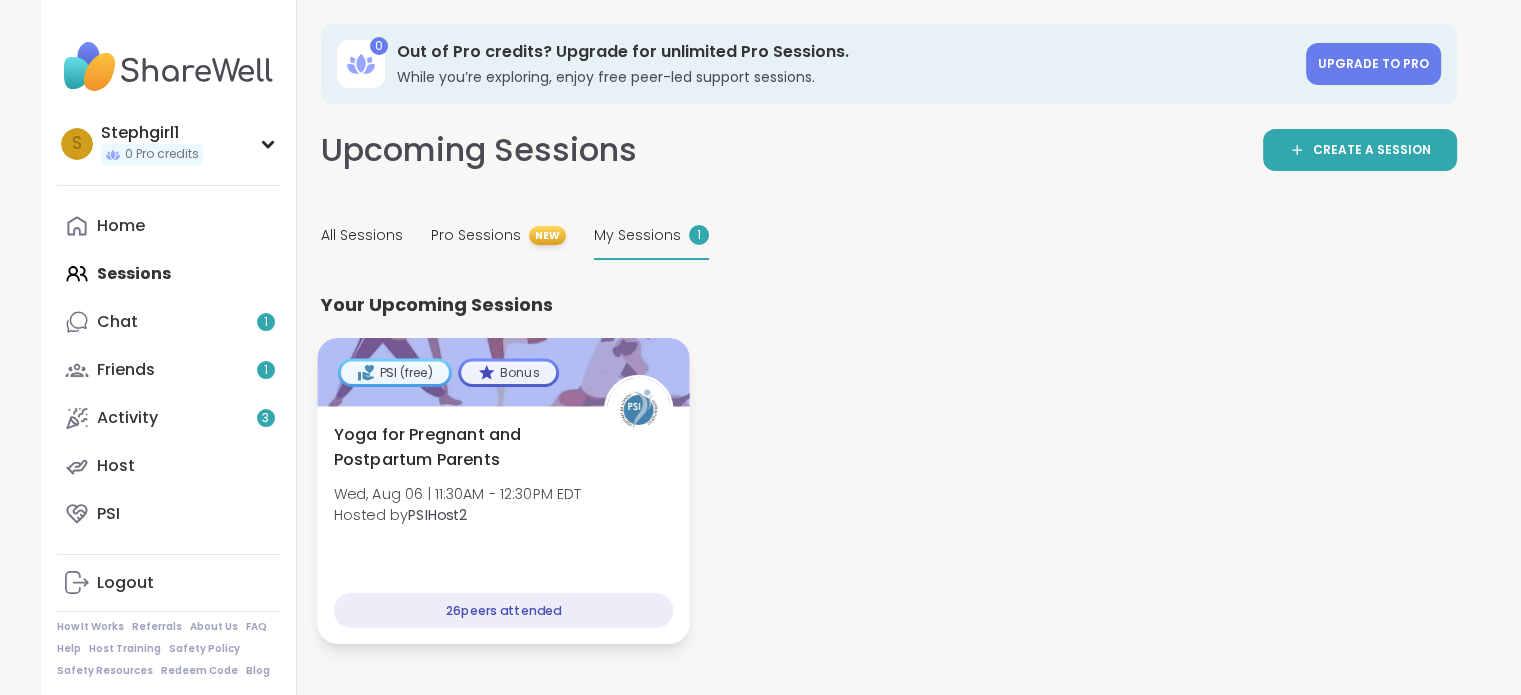 click on "Yoga for Pregnant and Postpartum Parents Wed, Aug 06 | 11:30AM - 12:30PM EDT Hosted by  PSIHost2" at bounding box center (503, 480) 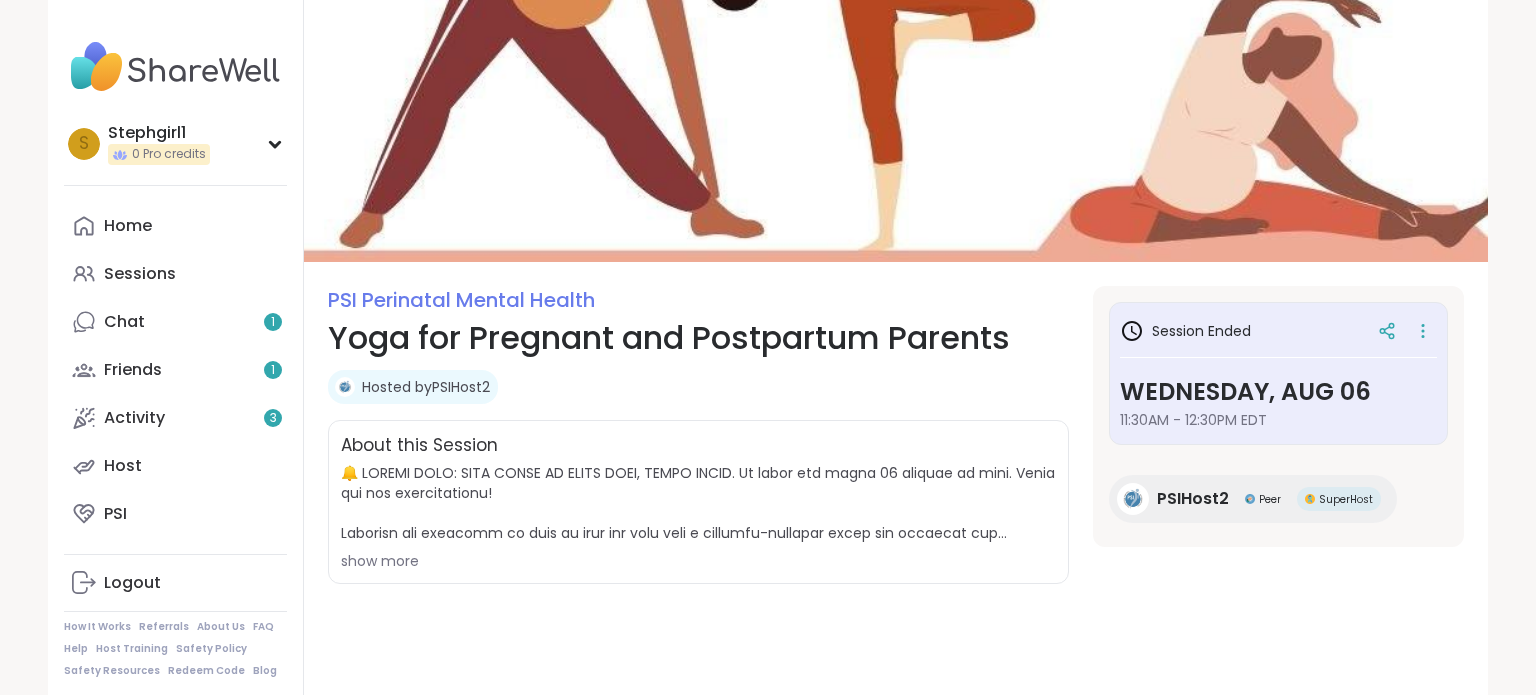 scroll, scrollTop: 0, scrollLeft: 0, axis: both 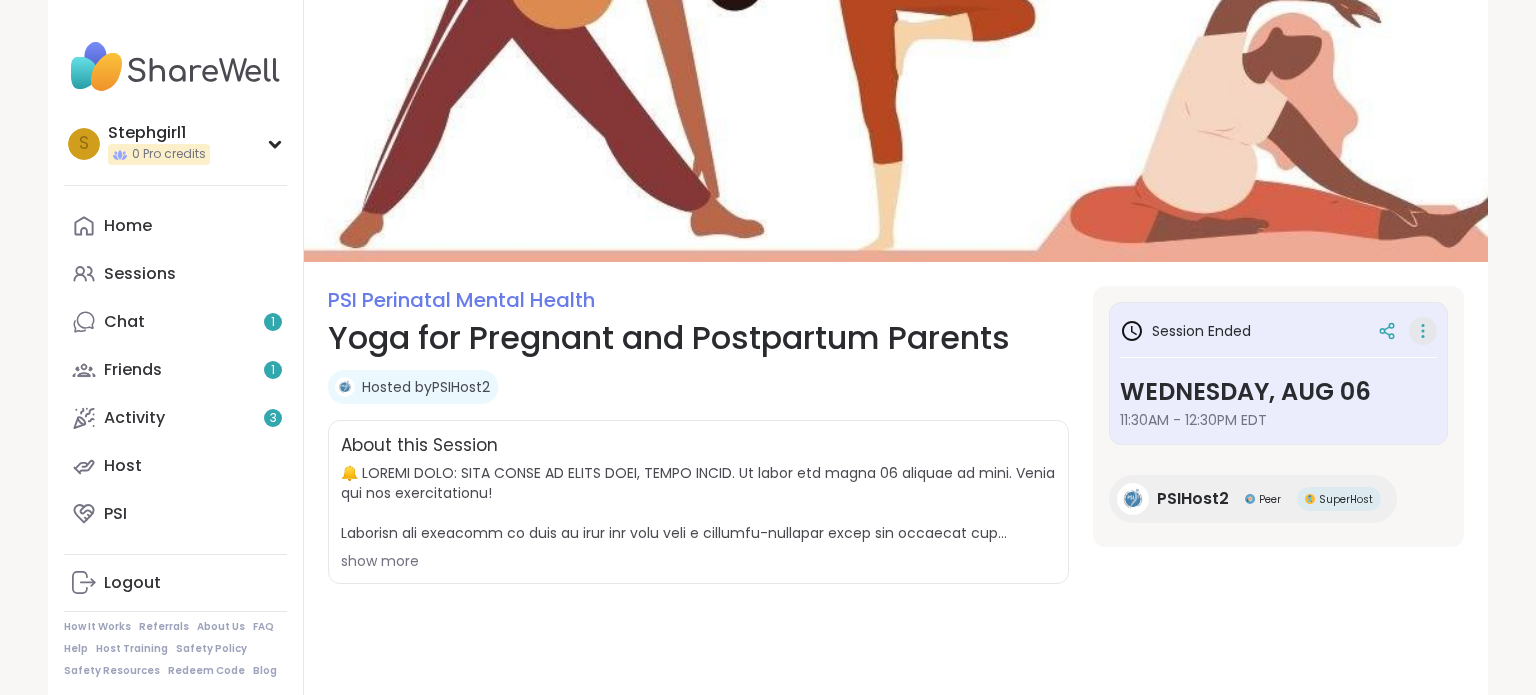 click 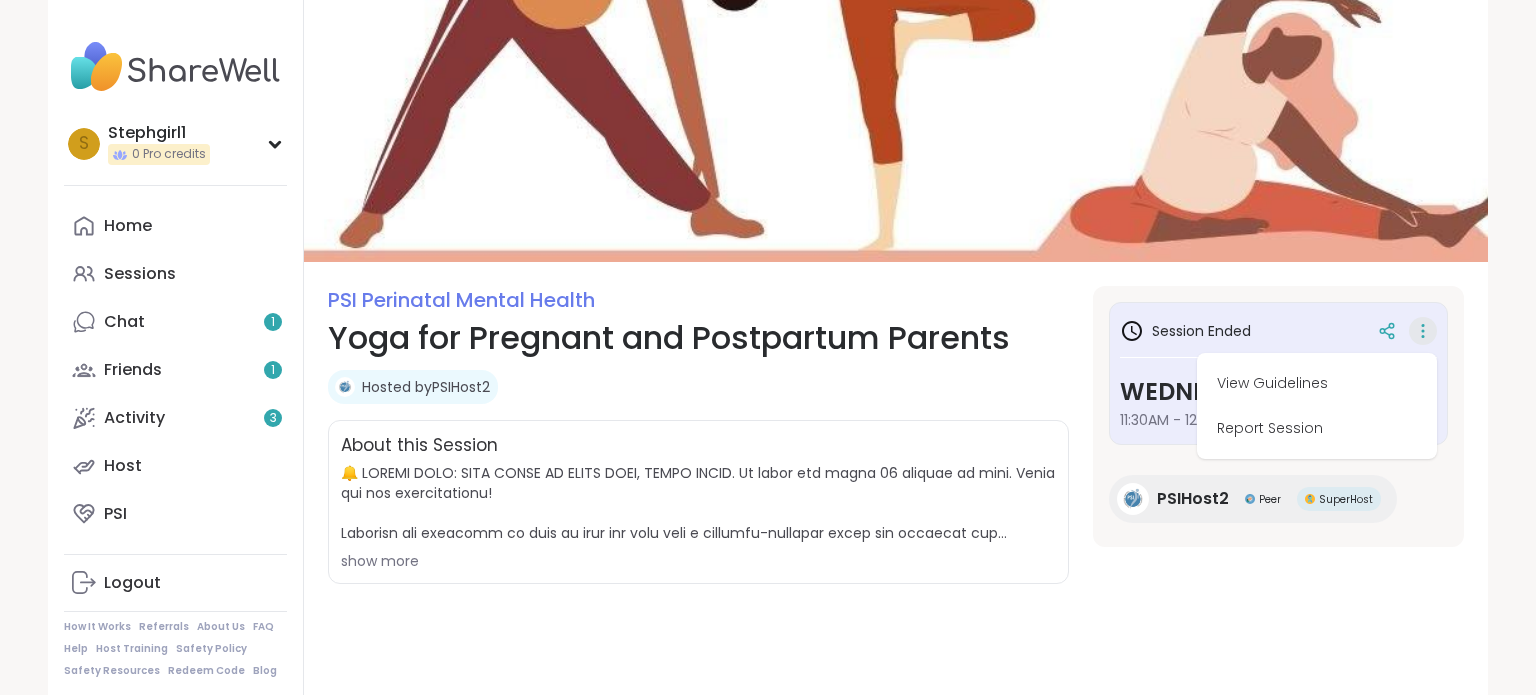 click on "About this Session" at bounding box center (698, 446) 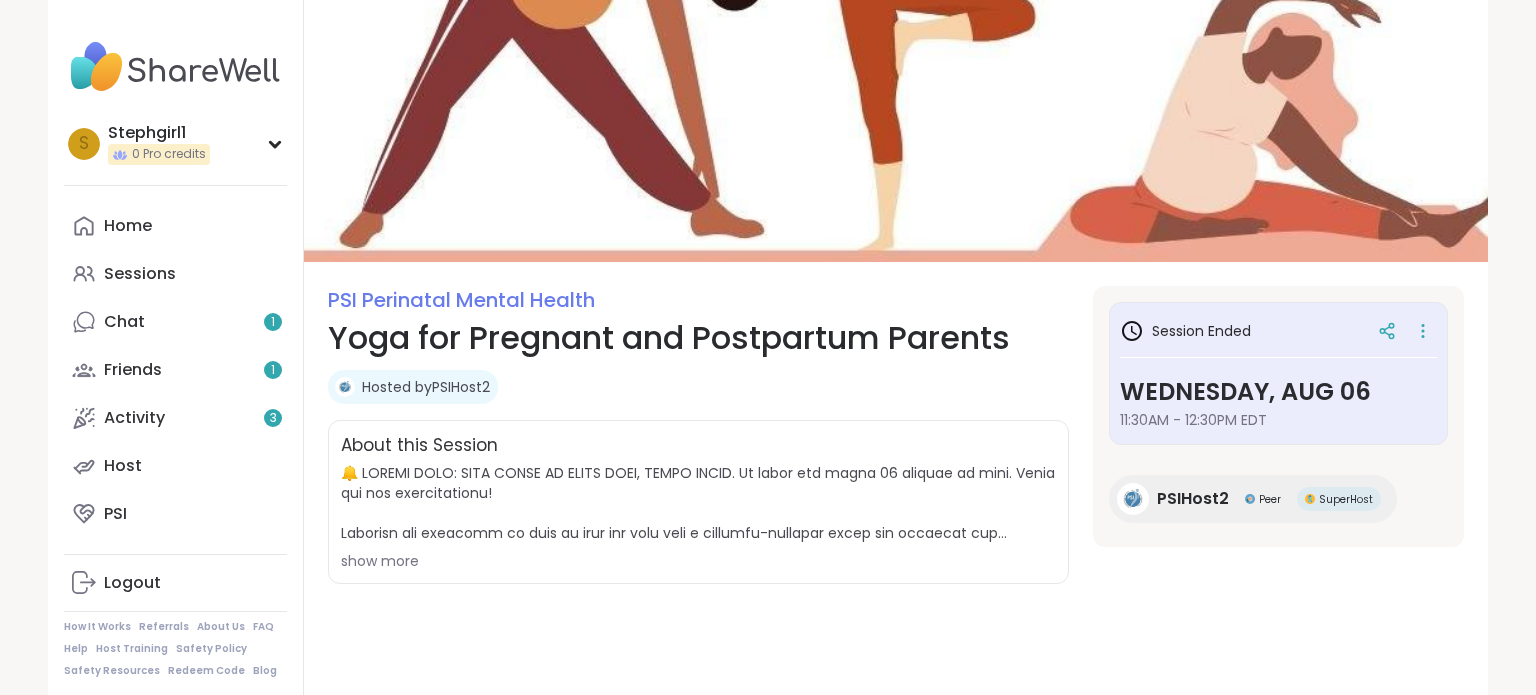 click on "Yoga for Pregnant and Postpartum Parents" at bounding box center [698, 338] 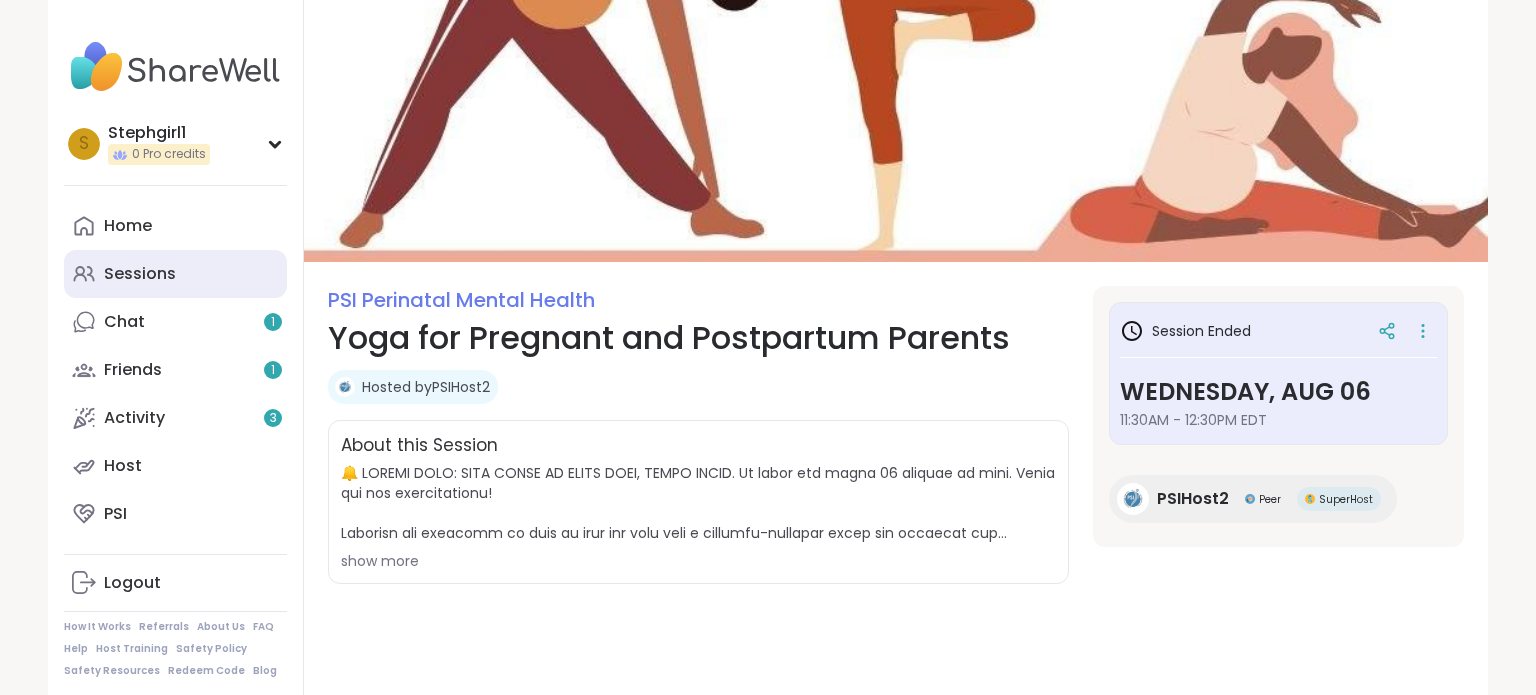 click on "Sessions" at bounding box center [140, 274] 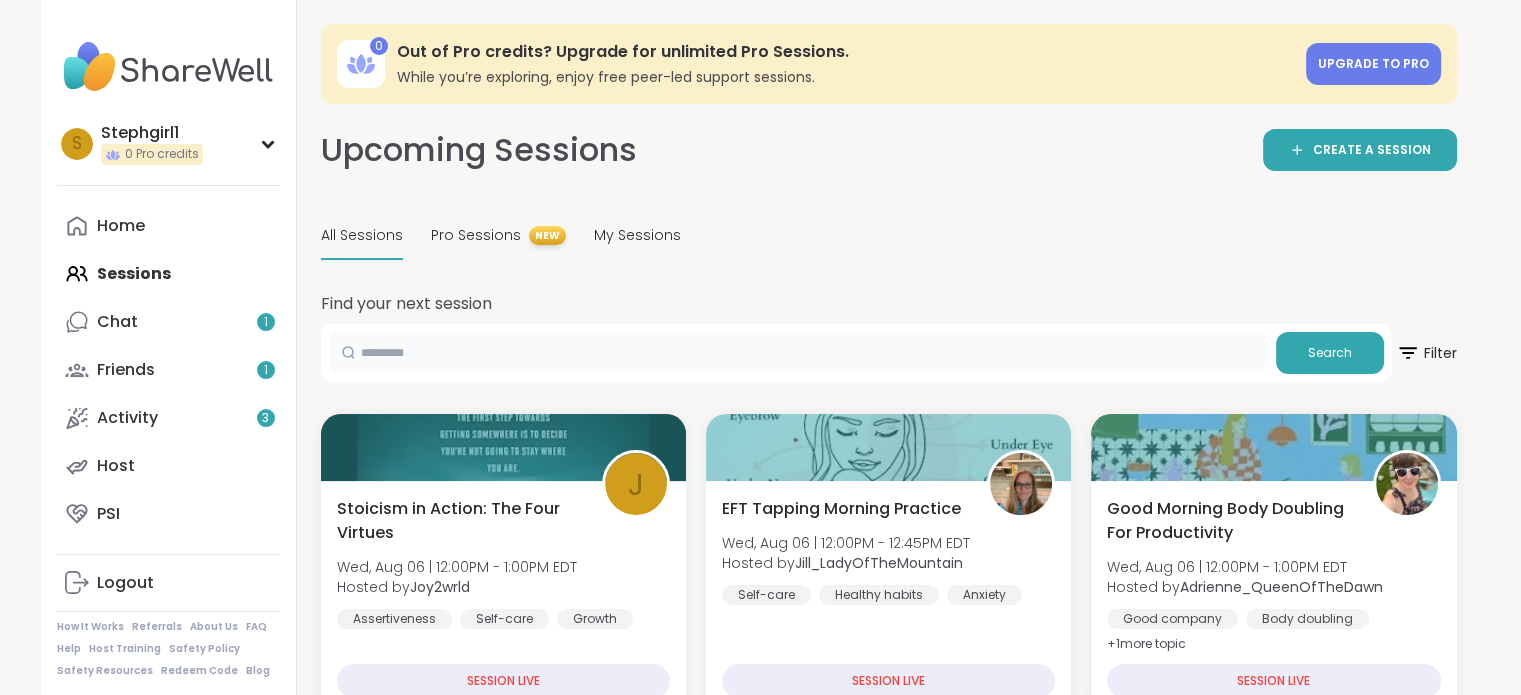 click at bounding box center (798, 352) 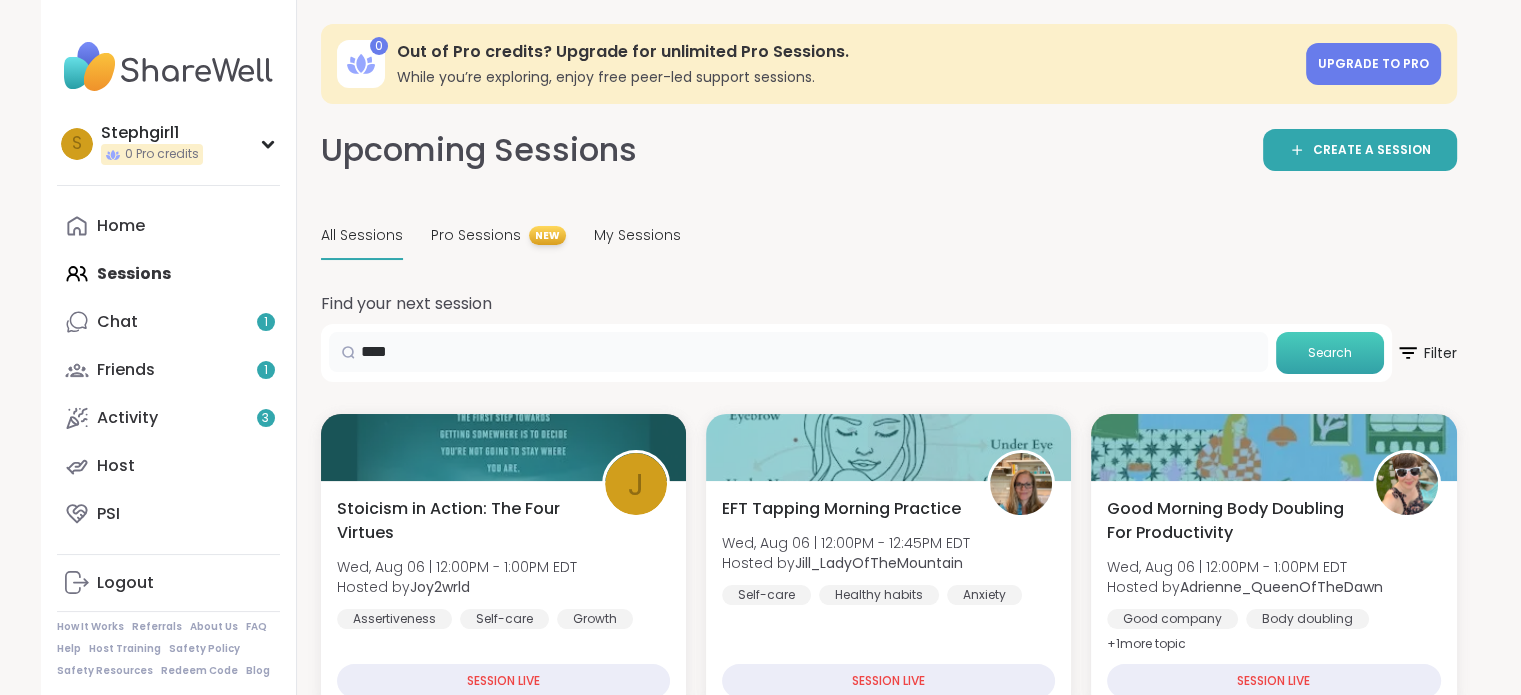 type on "****" 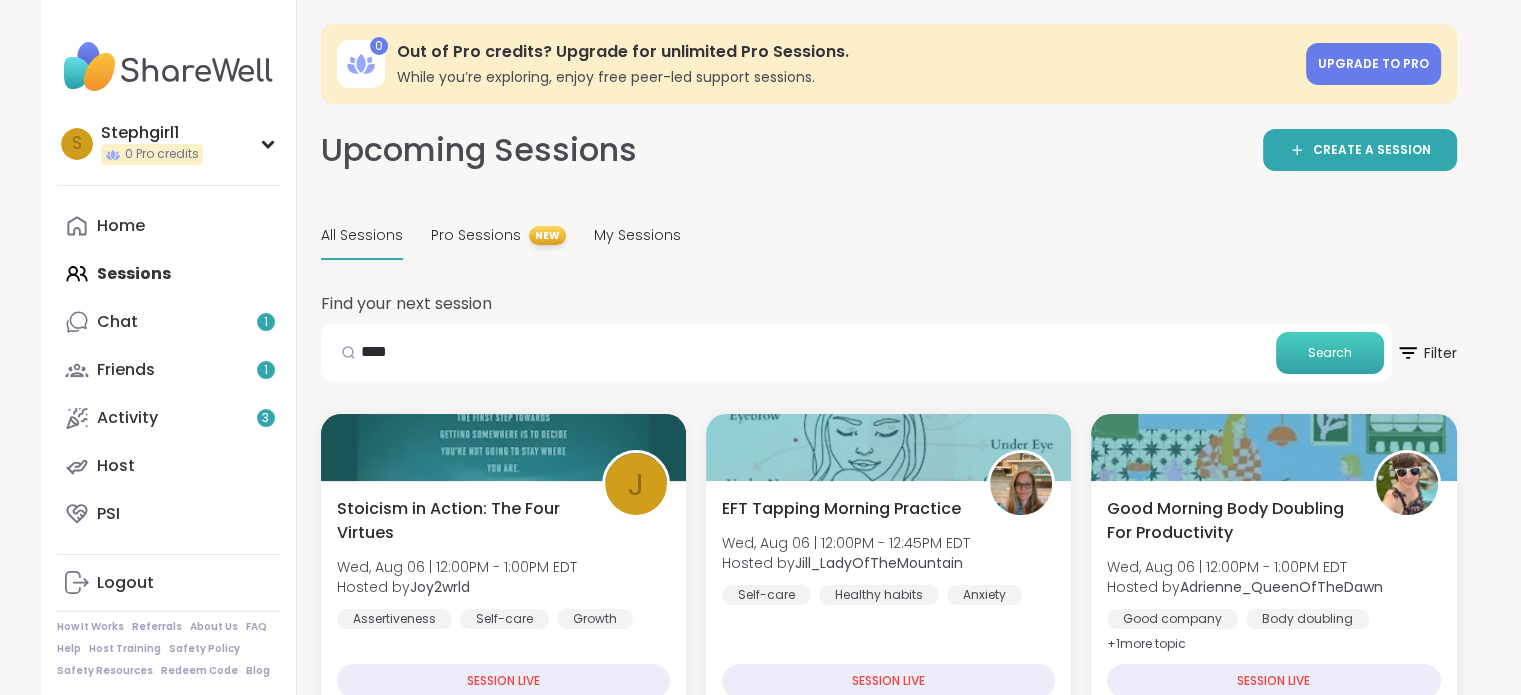 click on "Search" at bounding box center (1330, 353) 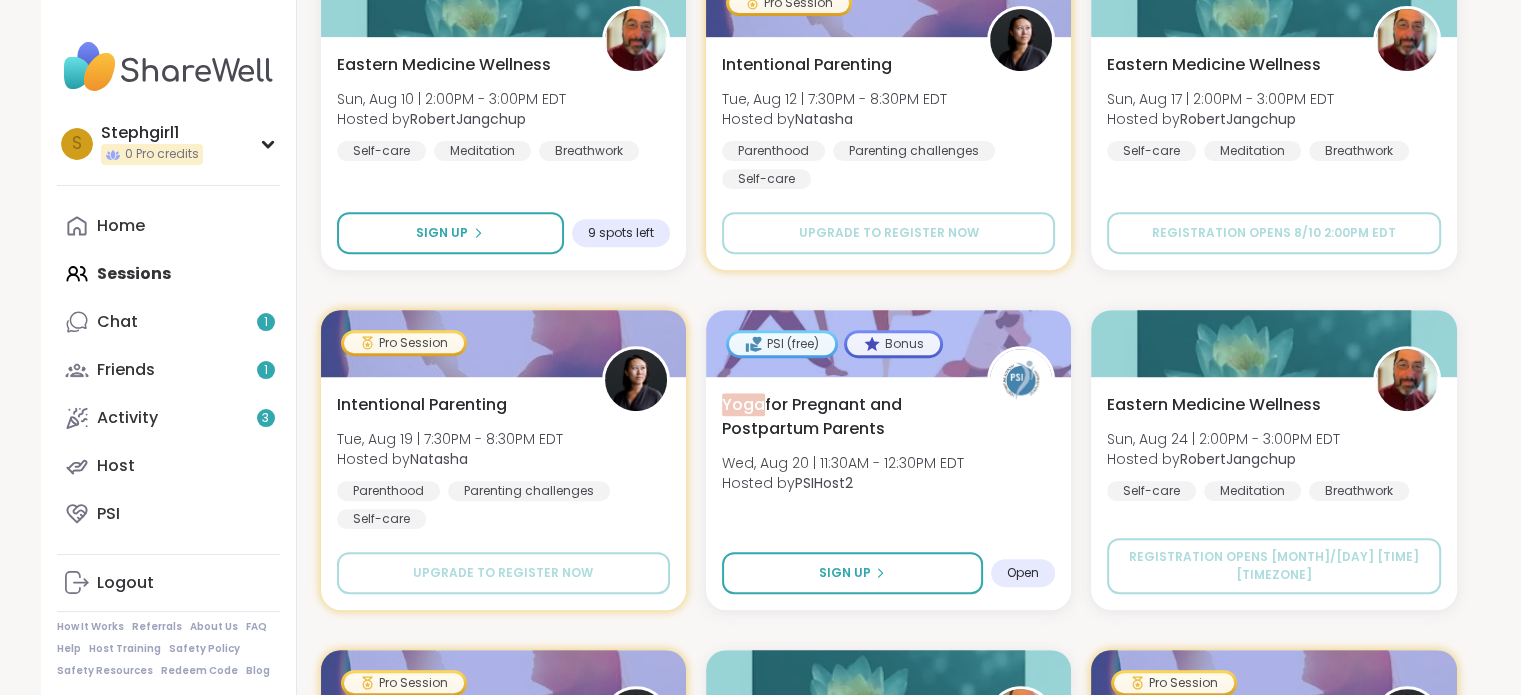 scroll, scrollTop: 784, scrollLeft: 0, axis: vertical 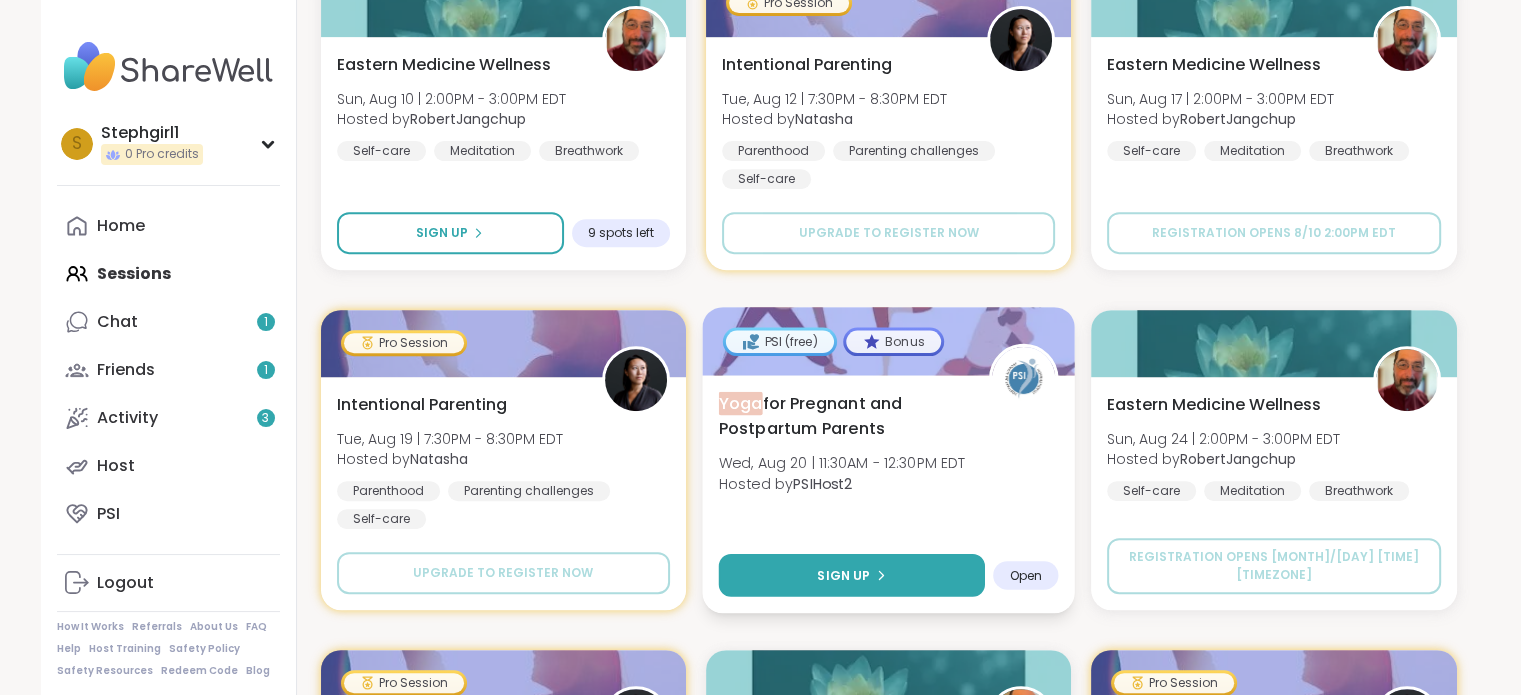 click on "Sign Up" at bounding box center [843, 575] 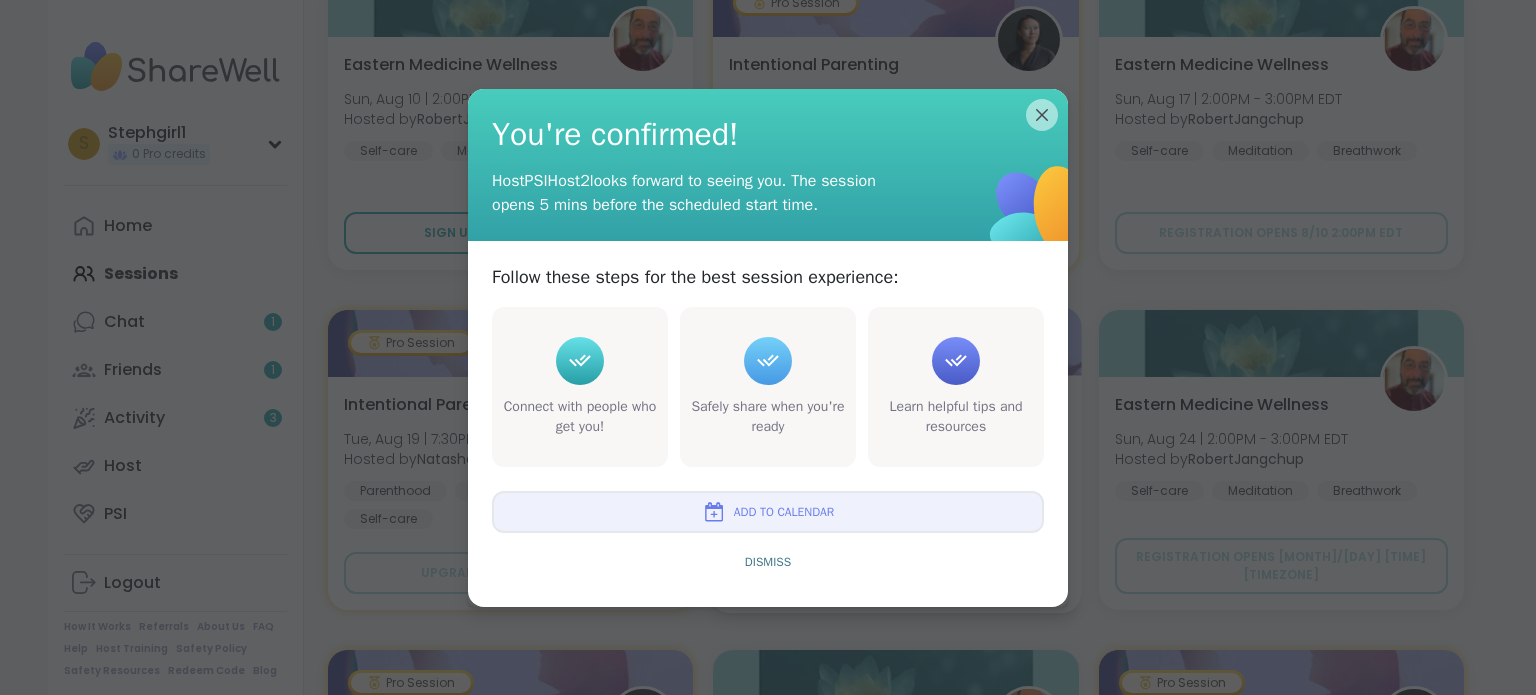 click on "Add to Calendar" at bounding box center (768, 512) 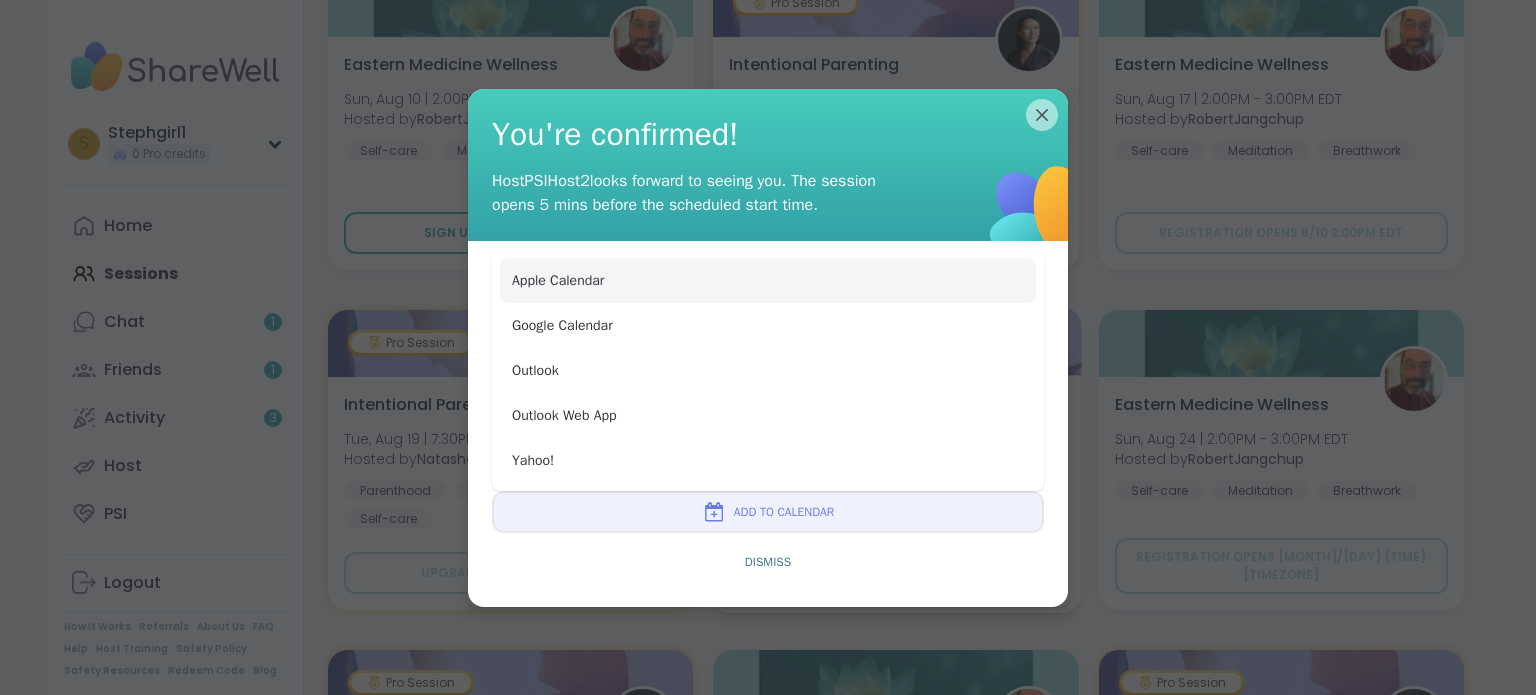click on "Apple Calendar" at bounding box center [768, 280] 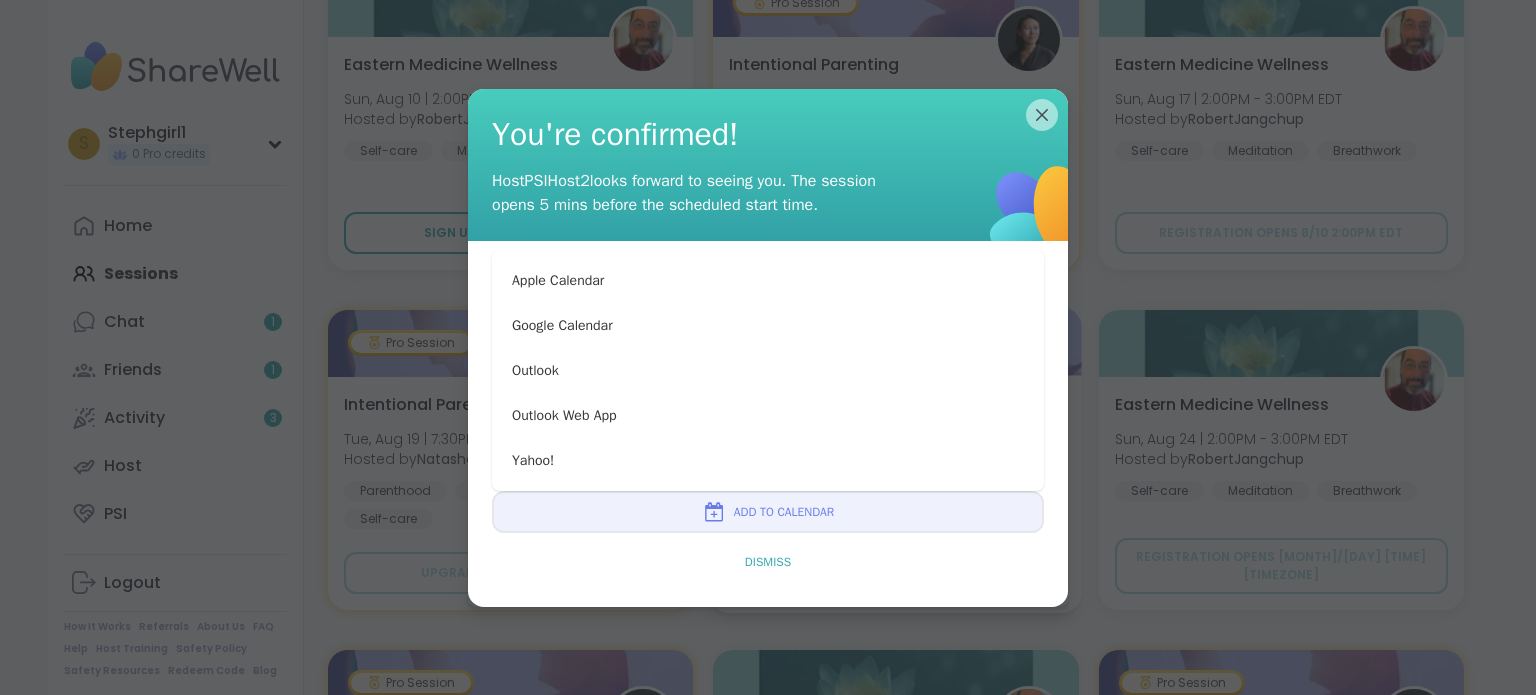 click on "Dismiss" at bounding box center [768, 562] 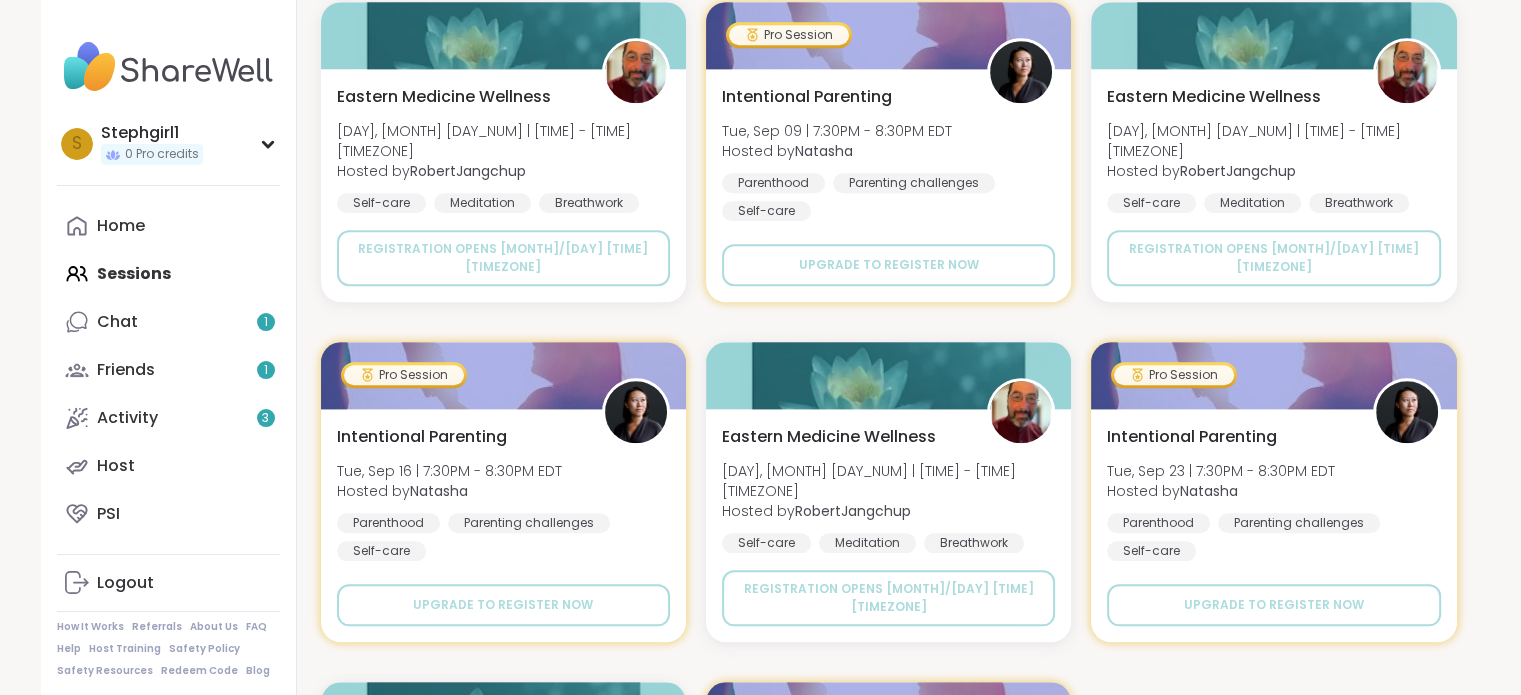scroll, scrollTop: 1717, scrollLeft: 0, axis: vertical 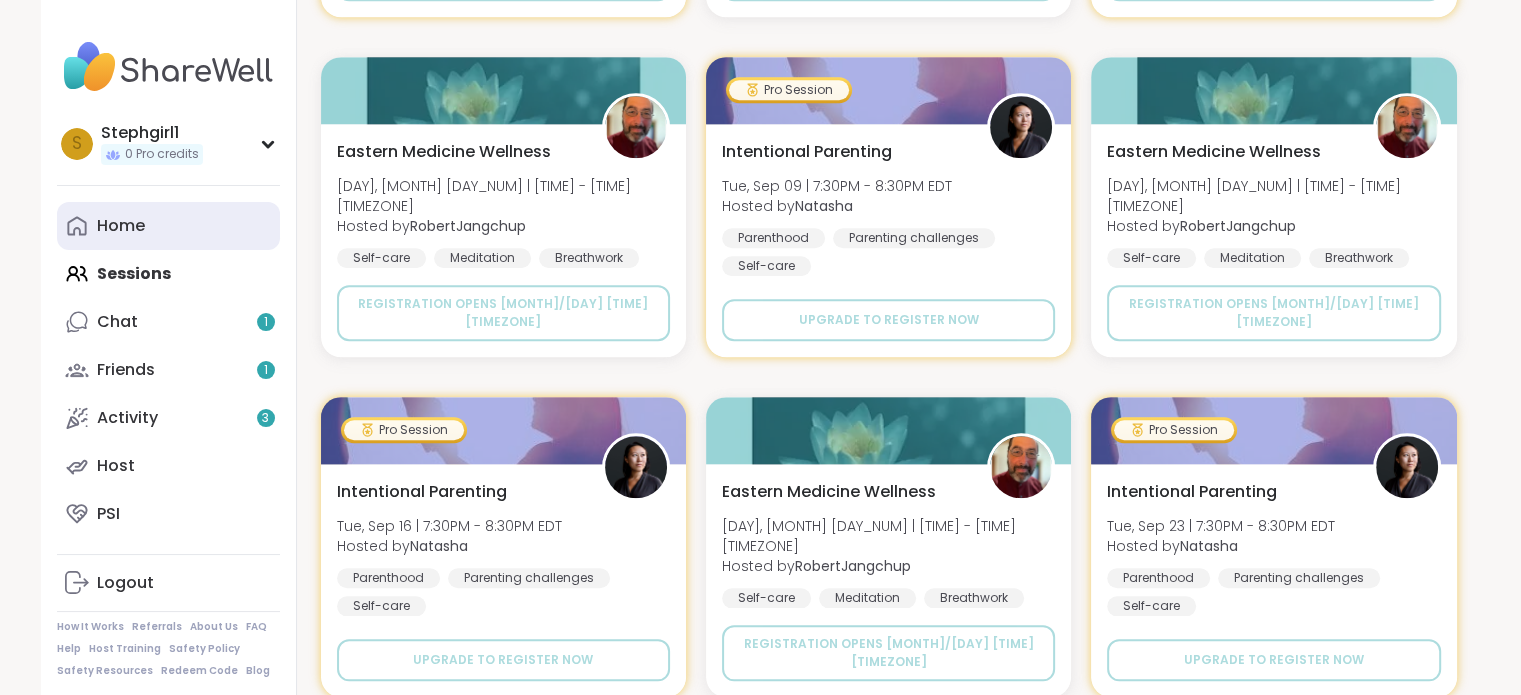 click on "Home" at bounding box center [168, 226] 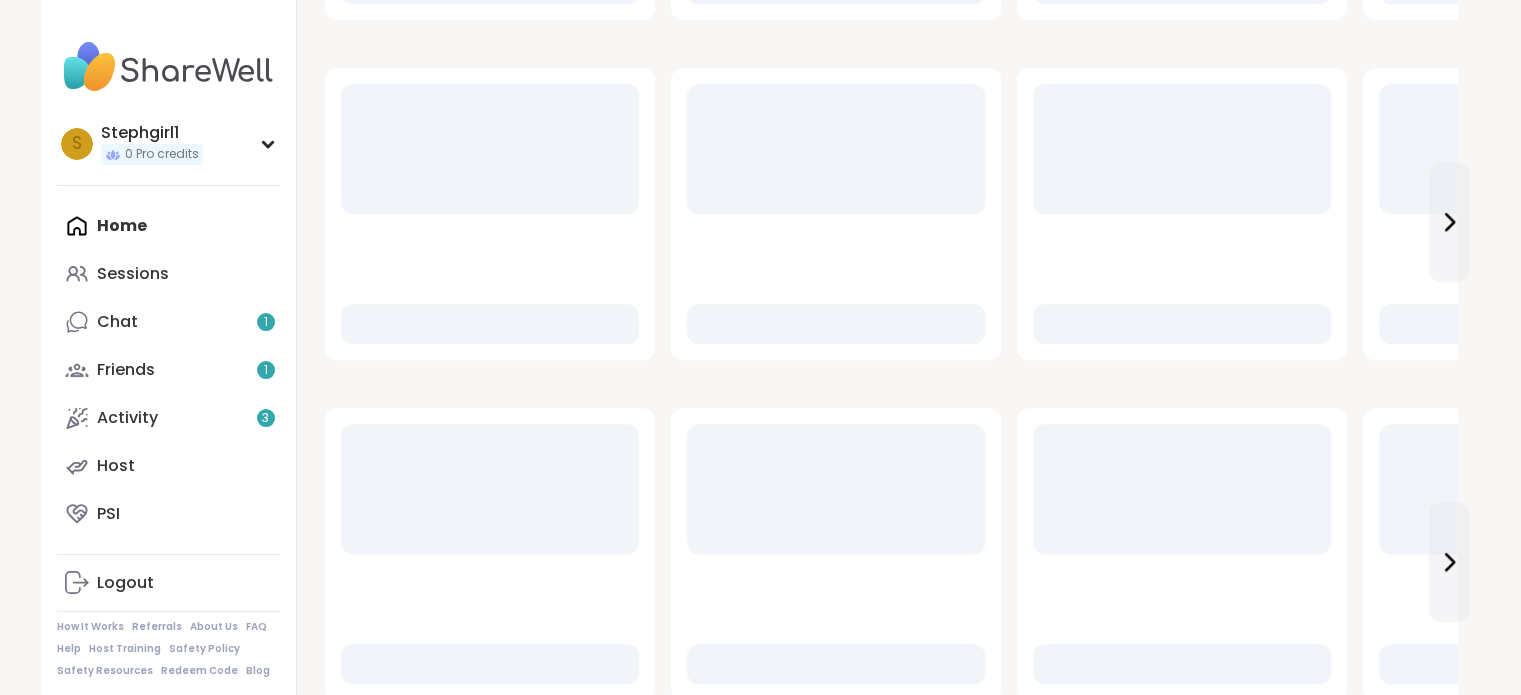 scroll, scrollTop: 0, scrollLeft: 0, axis: both 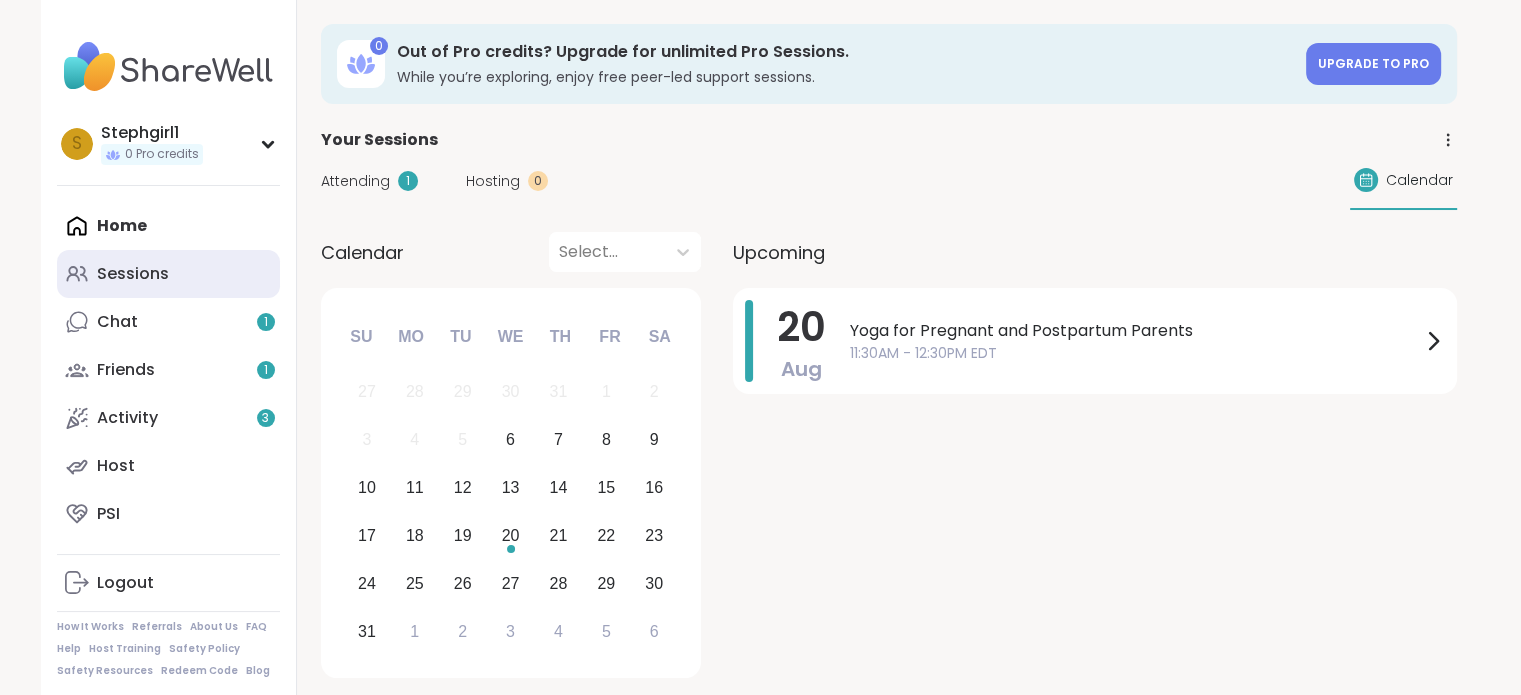 click on "Sessions" at bounding box center (168, 274) 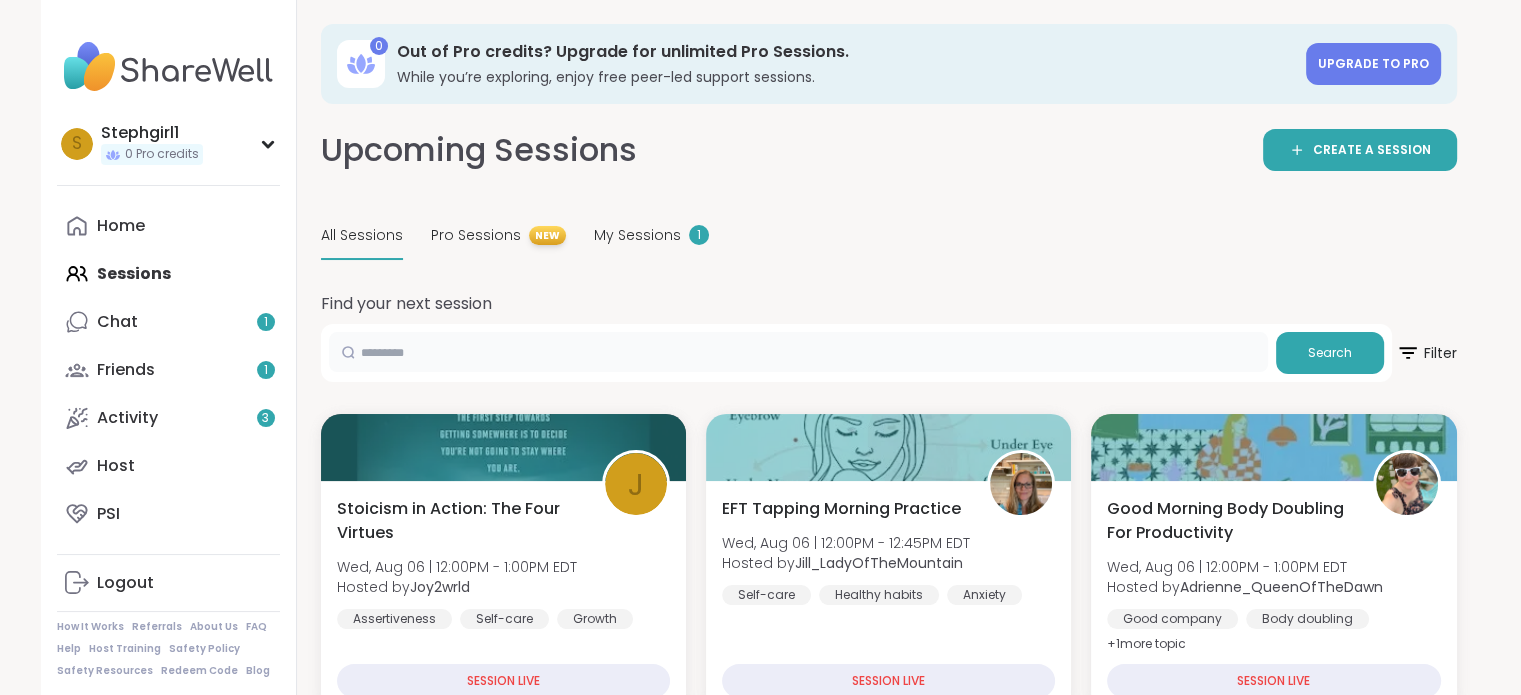 click at bounding box center [798, 352] 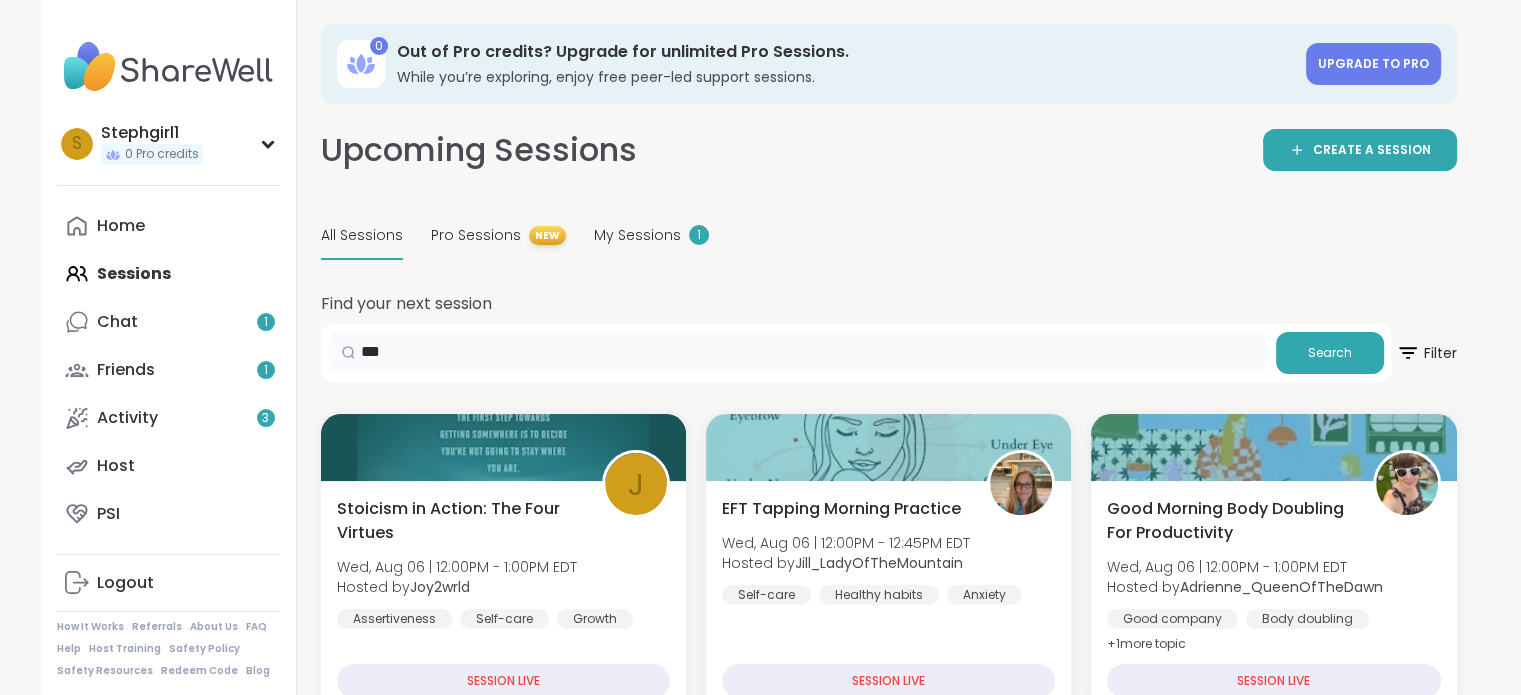 type on "***" 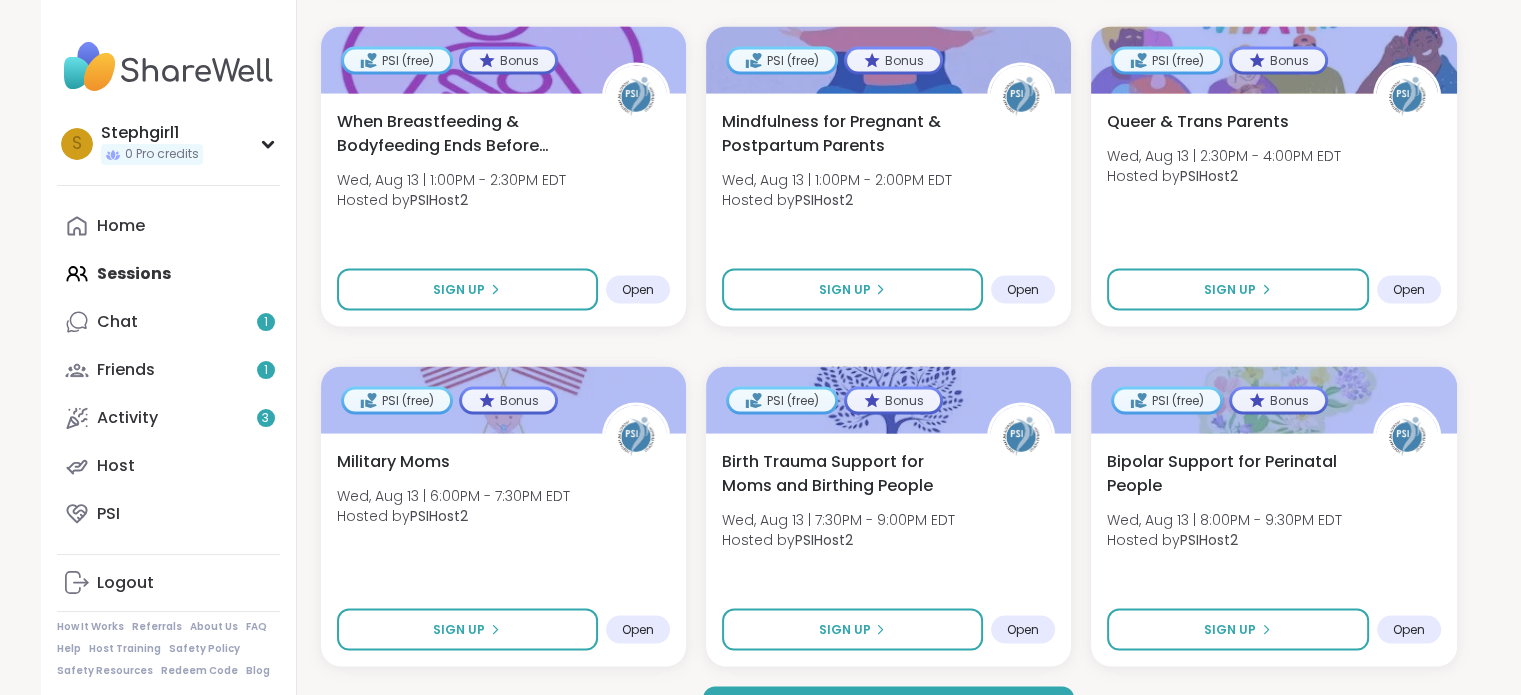 scroll, scrollTop: 3840, scrollLeft: 0, axis: vertical 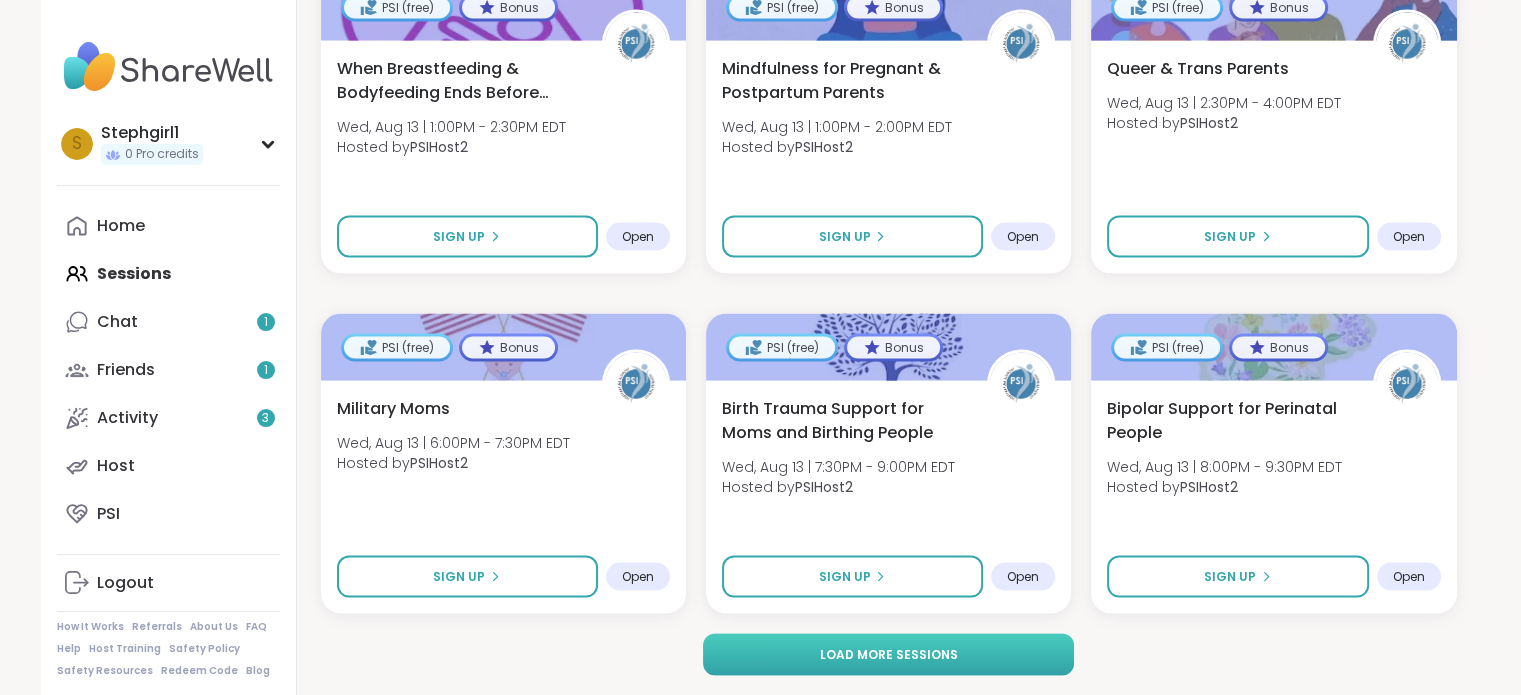 click on "Load more sessions" at bounding box center [888, 655] 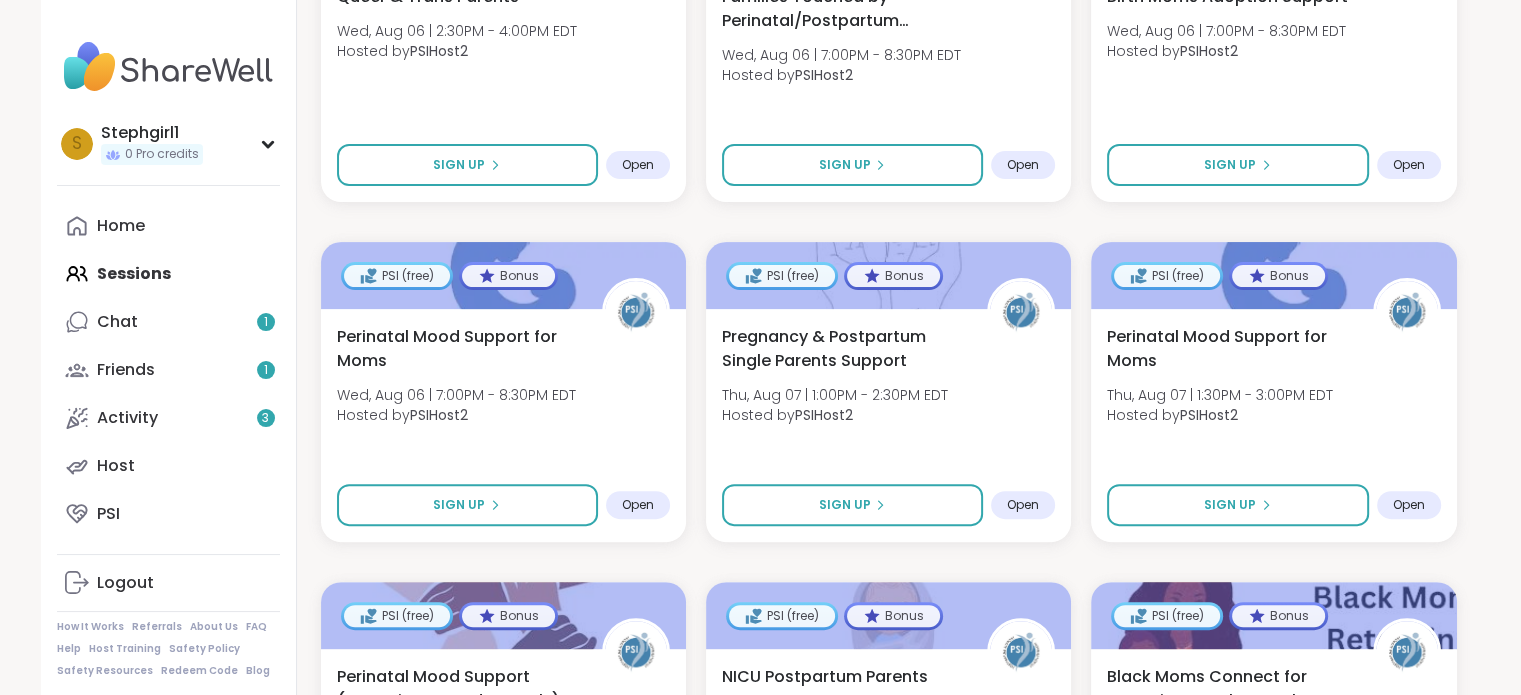 scroll, scrollTop: 514, scrollLeft: 0, axis: vertical 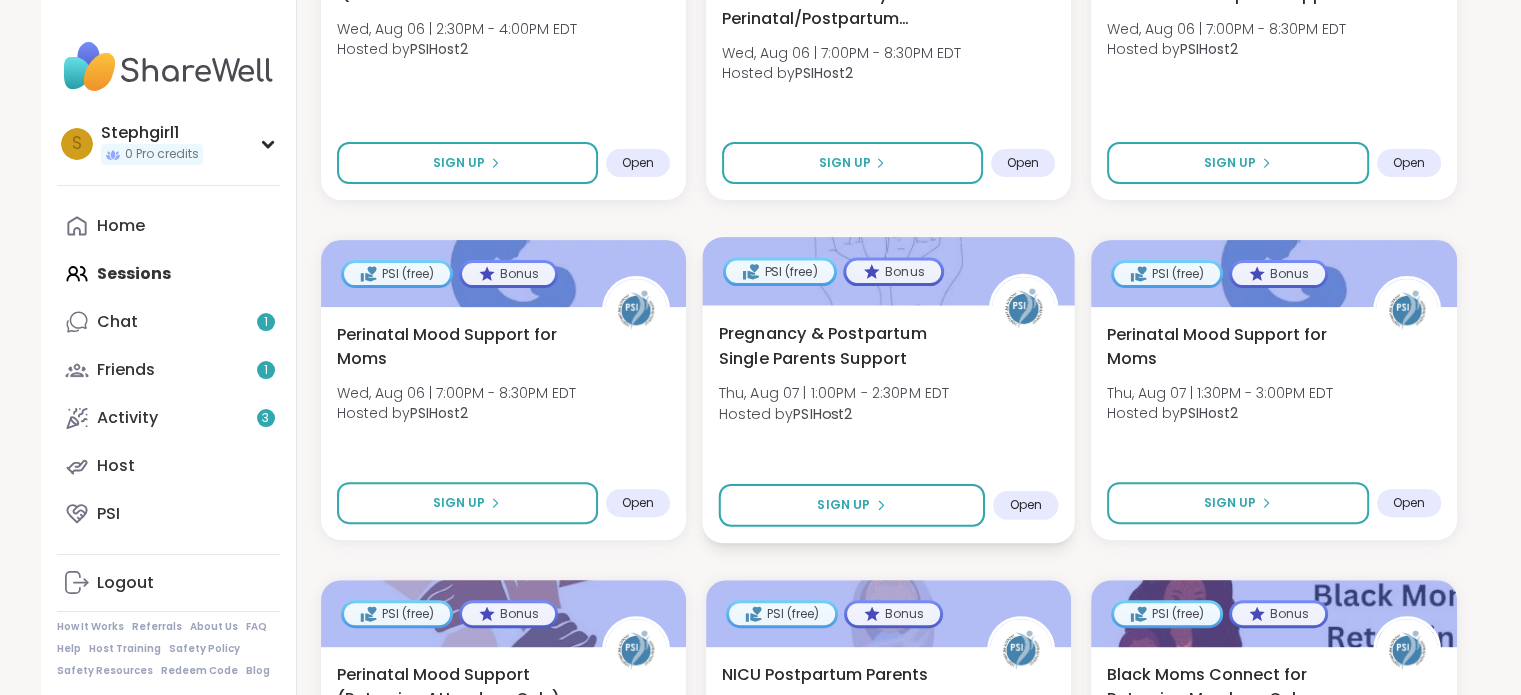click on "Pregnancy & Postpartum Single Parents Support" at bounding box center [842, 345] 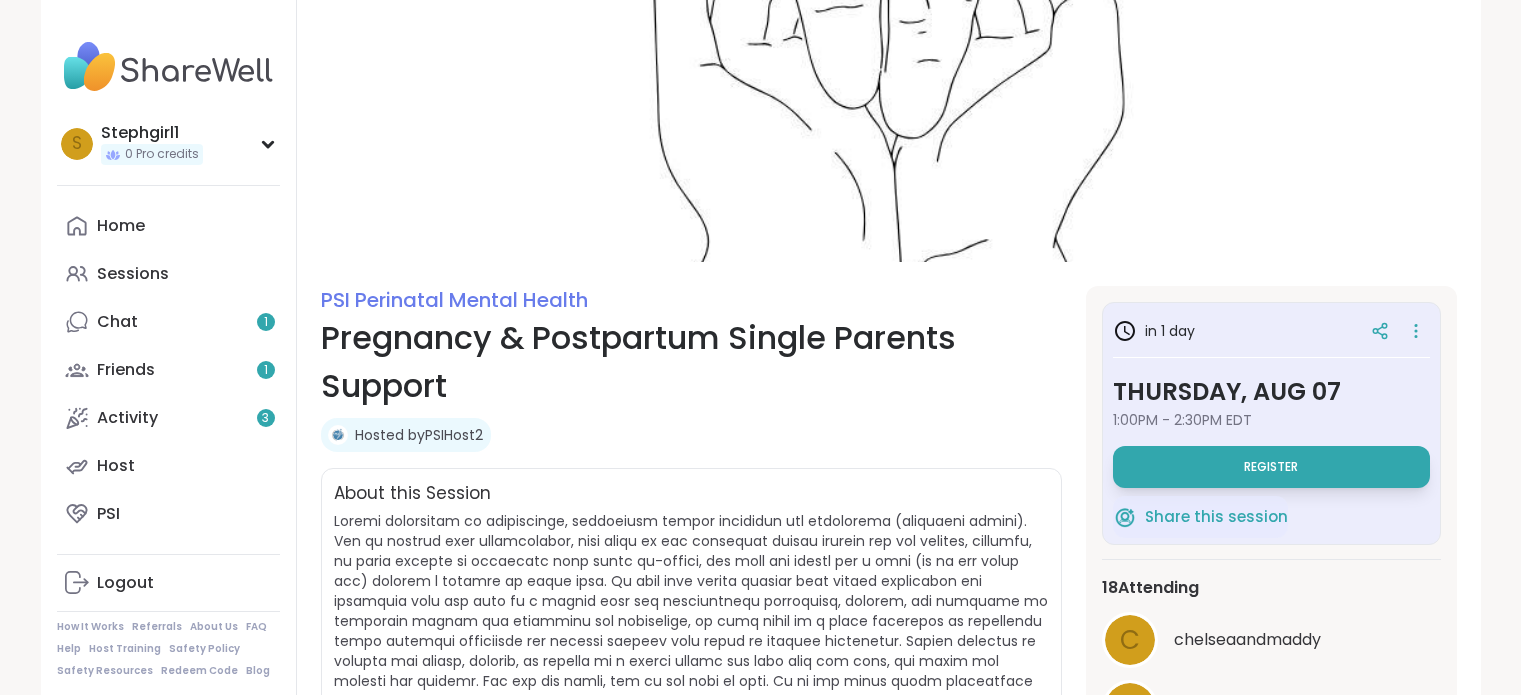 scroll, scrollTop: 0, scrollLeft: 0, axis: both 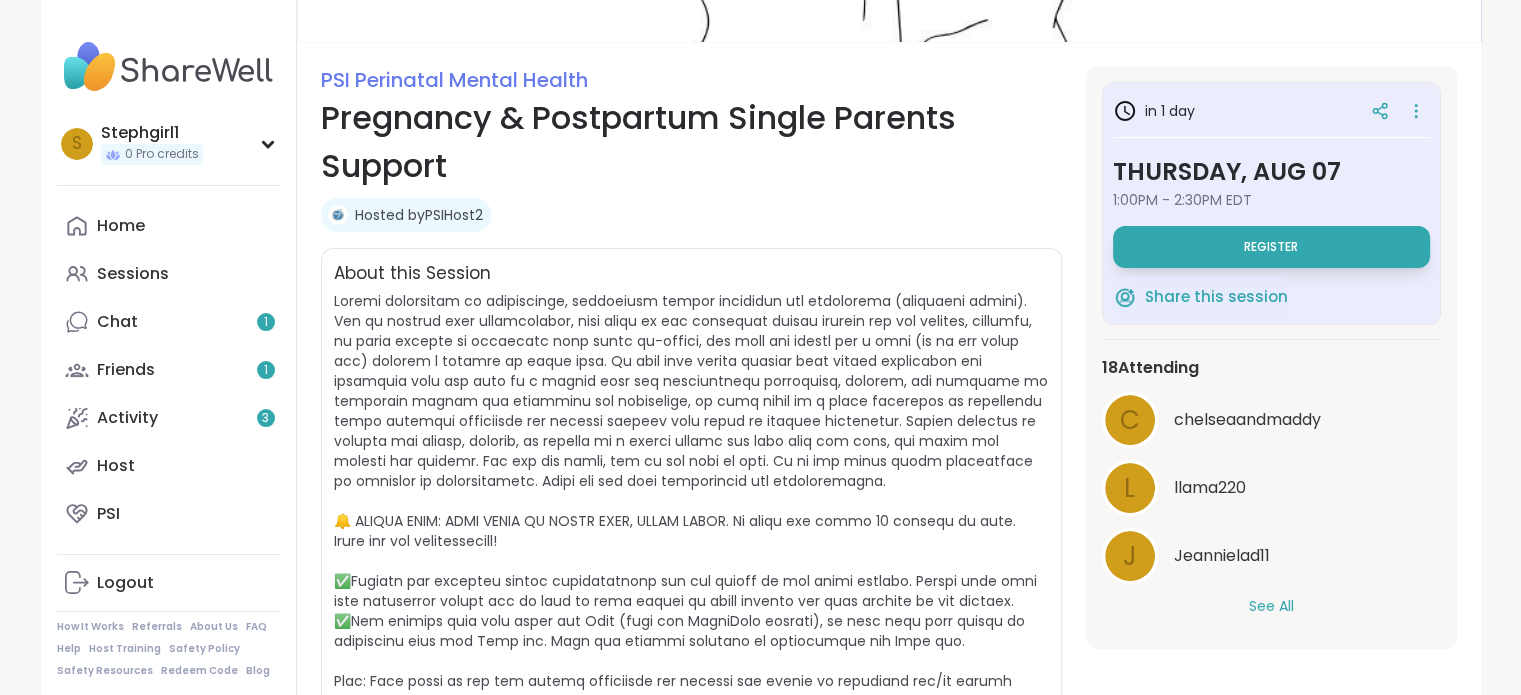 click on "See All" at bounding box center (1271, 606) 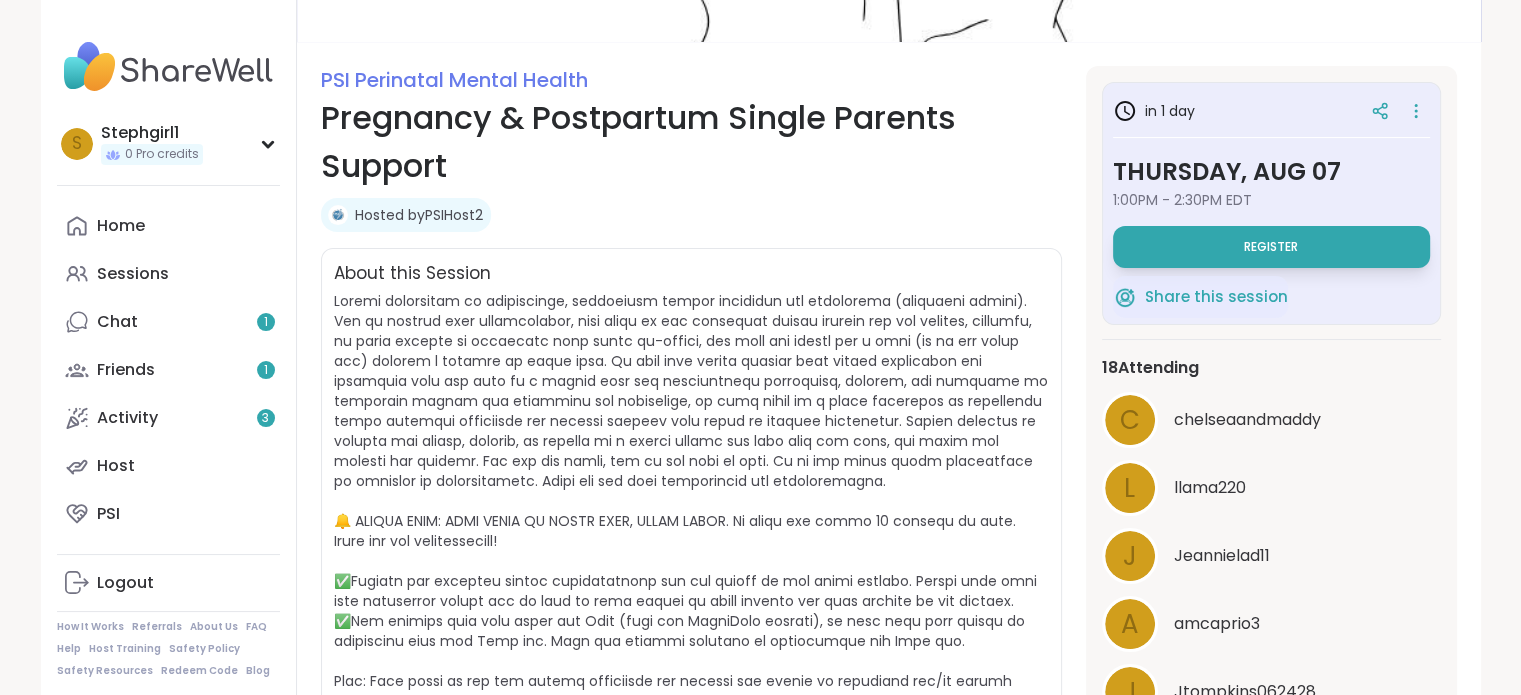 scroll, scrollTop: 328, scrollLeft: 0, axis: vertical 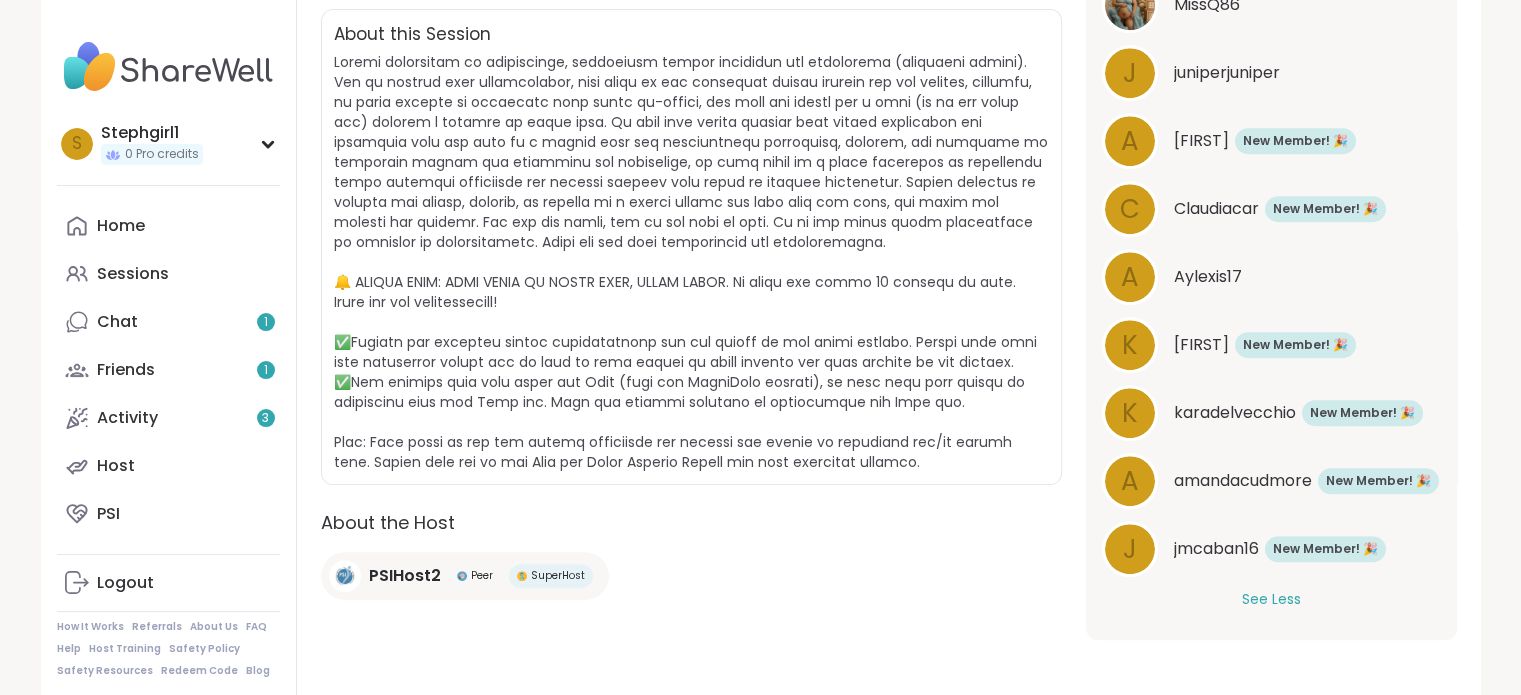 click on "About the Host PSIHost2 Peer SuperHost" at bounding box center [691, 562] 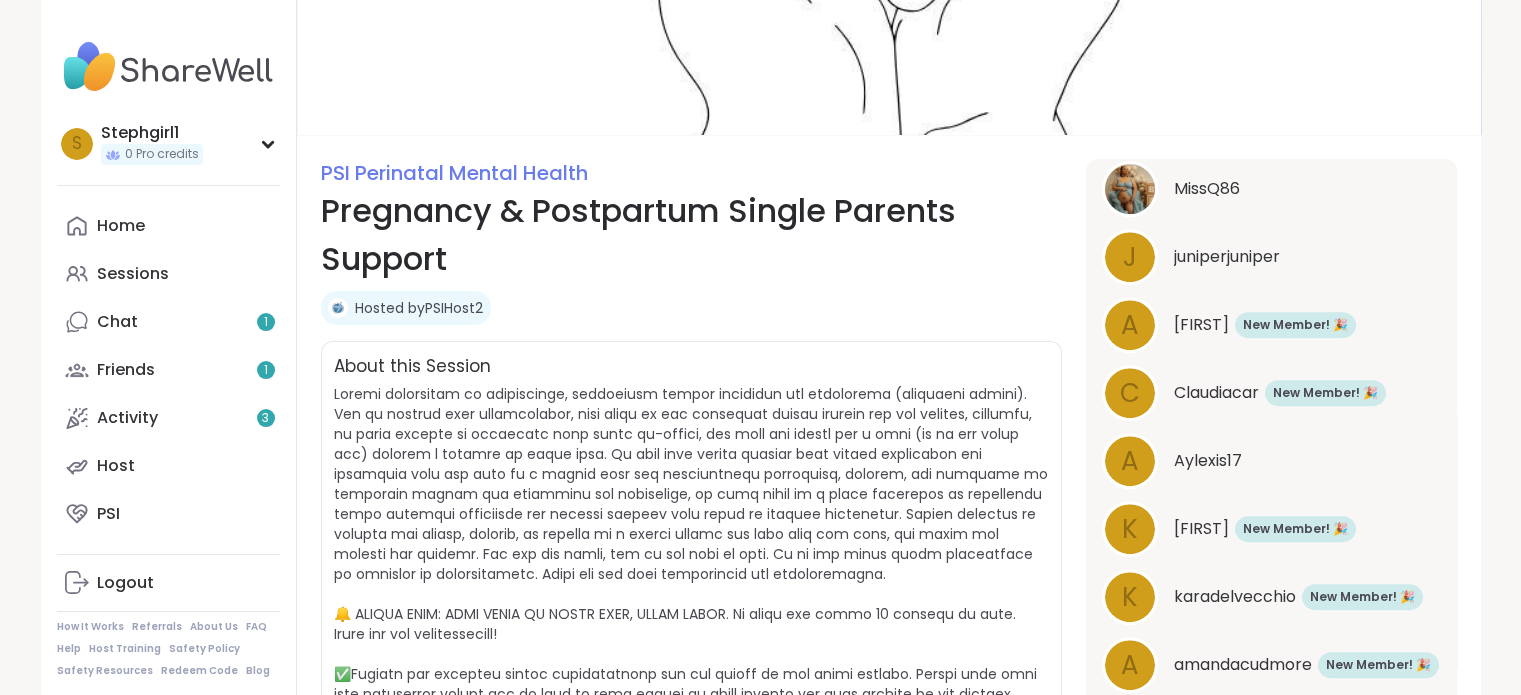 scroll, scrollTop: 0, scrollLeft: 0, axis: both 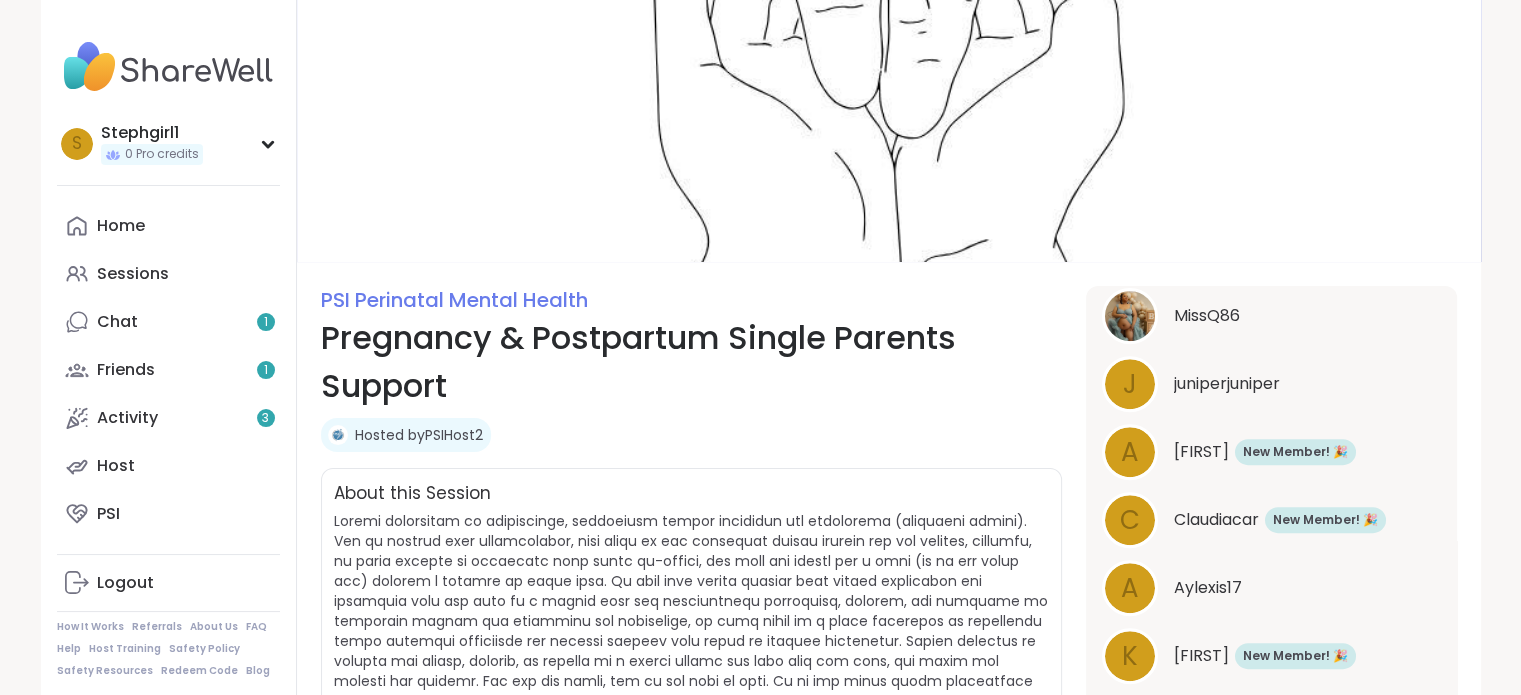 click at bounding box center [889, 131] 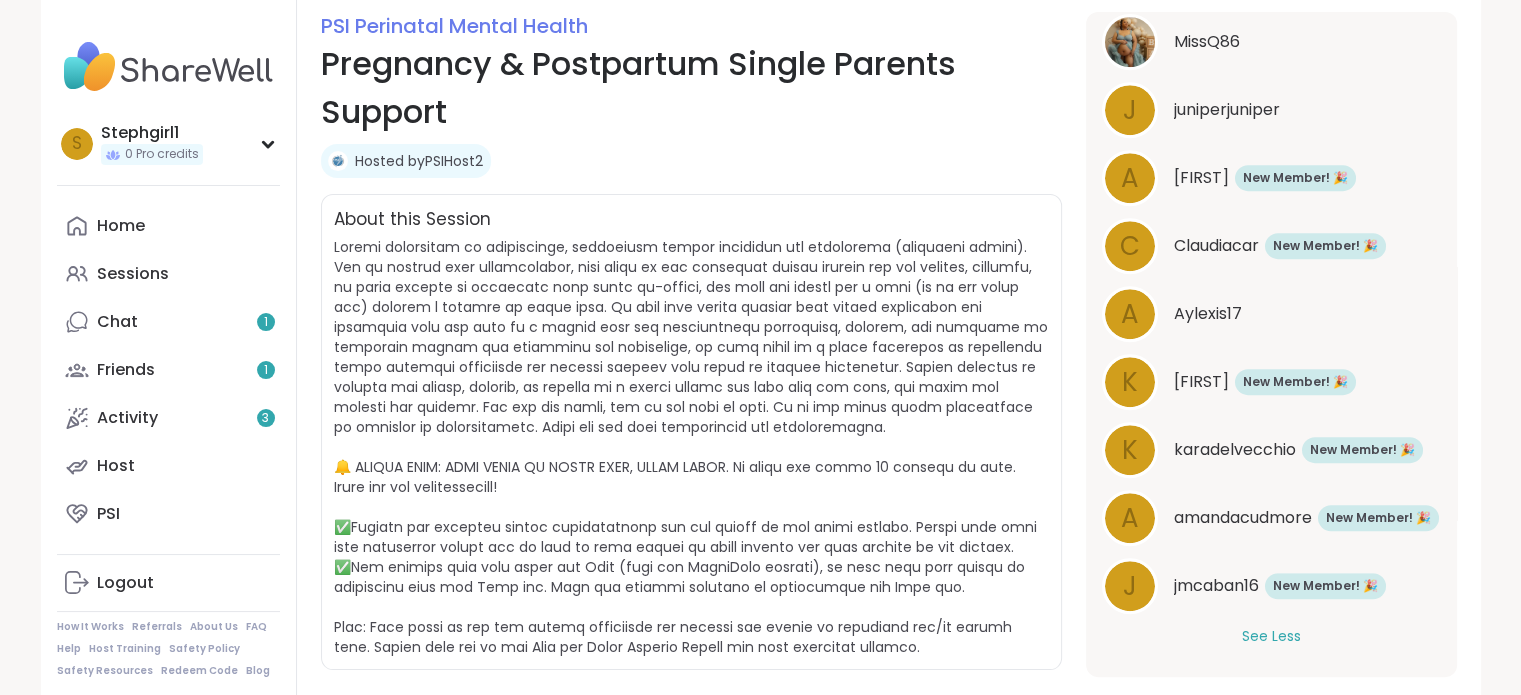 scroll, scrollTop: 459, scrollLeft: 0, axis: vertical 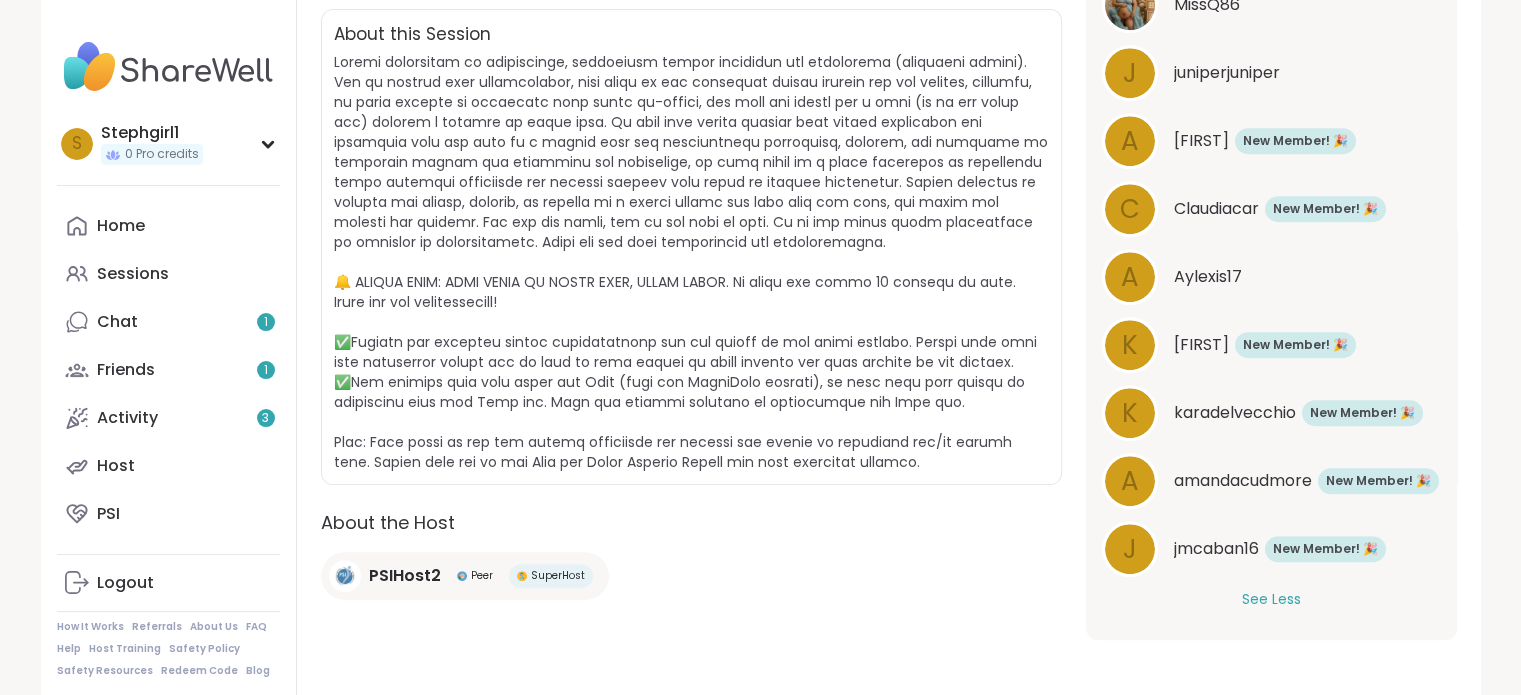 click on "See Less" at bounding box center (1271, 599) 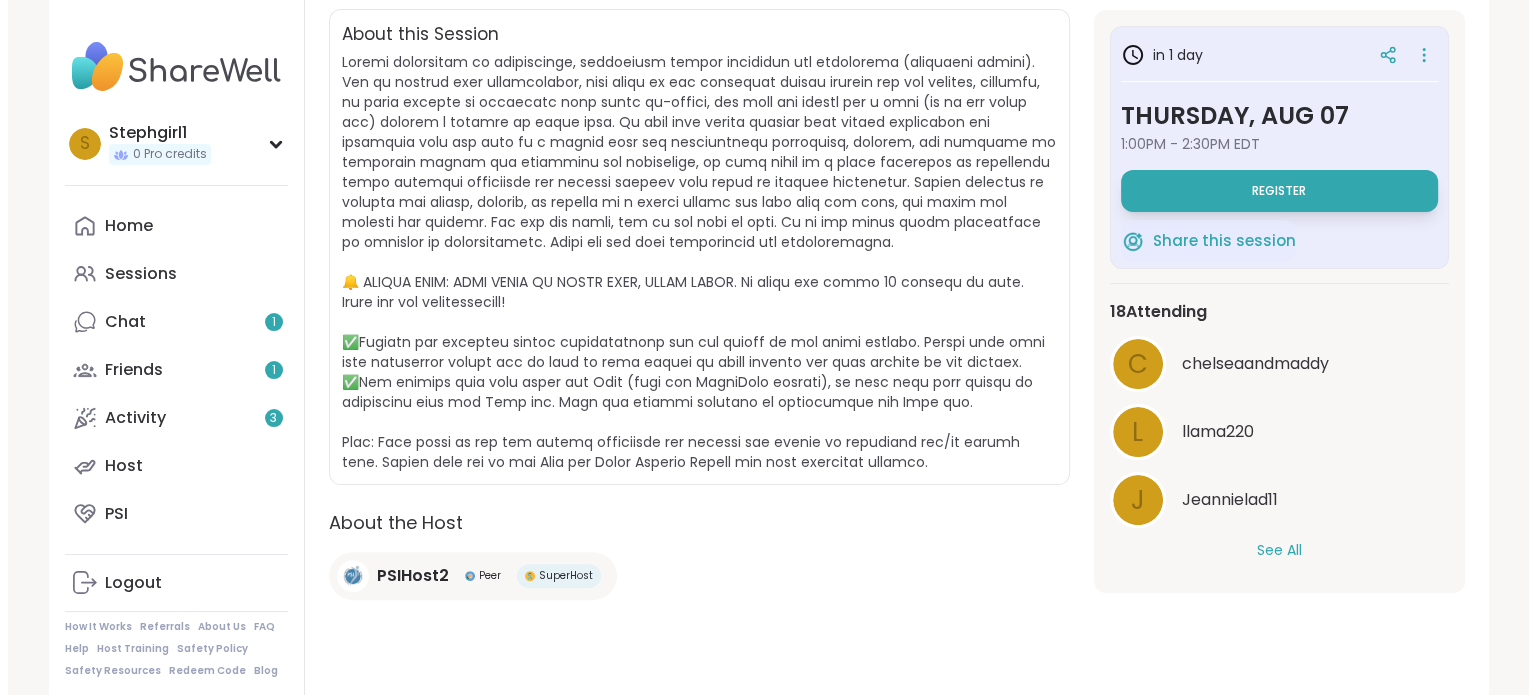 scroll, scrollTop: 0, scrollLeft: 0, axis: both 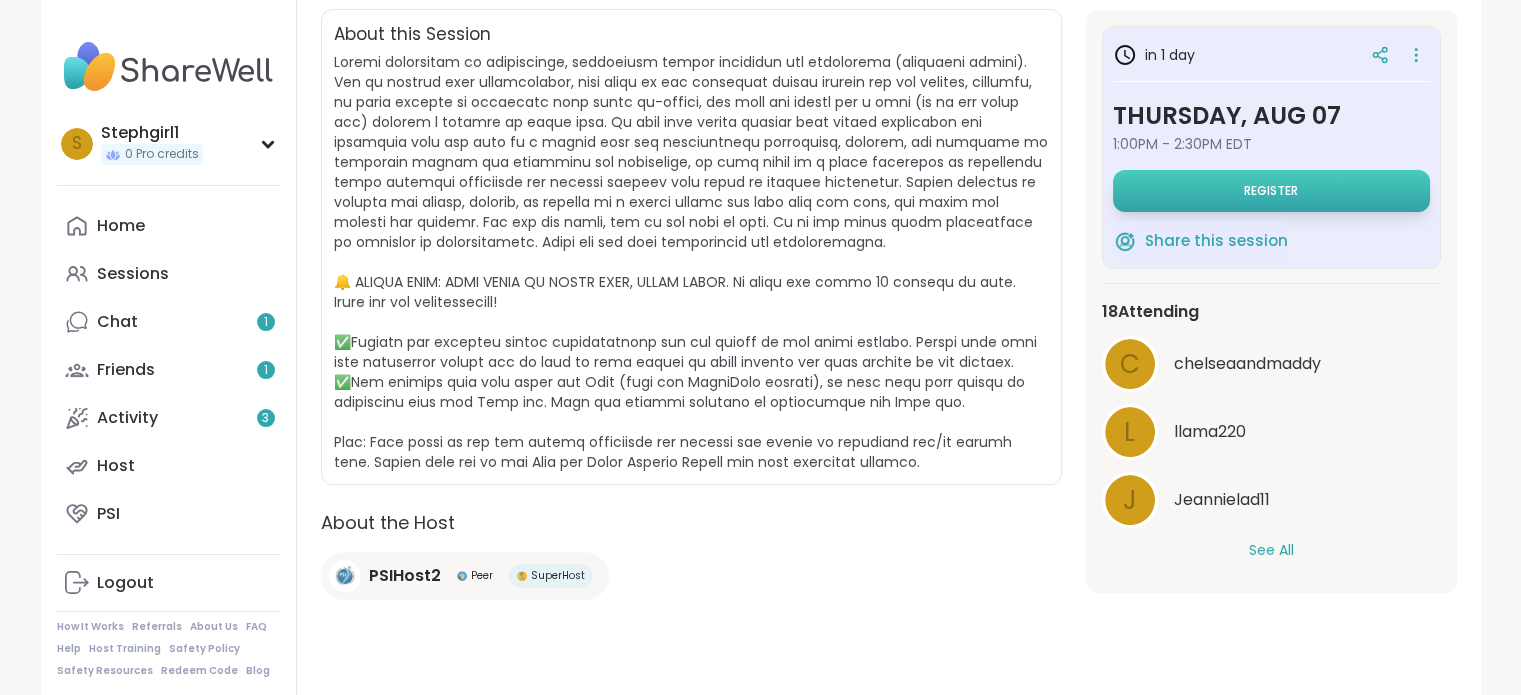 click on "Register" at bounding box center [1271, 191] 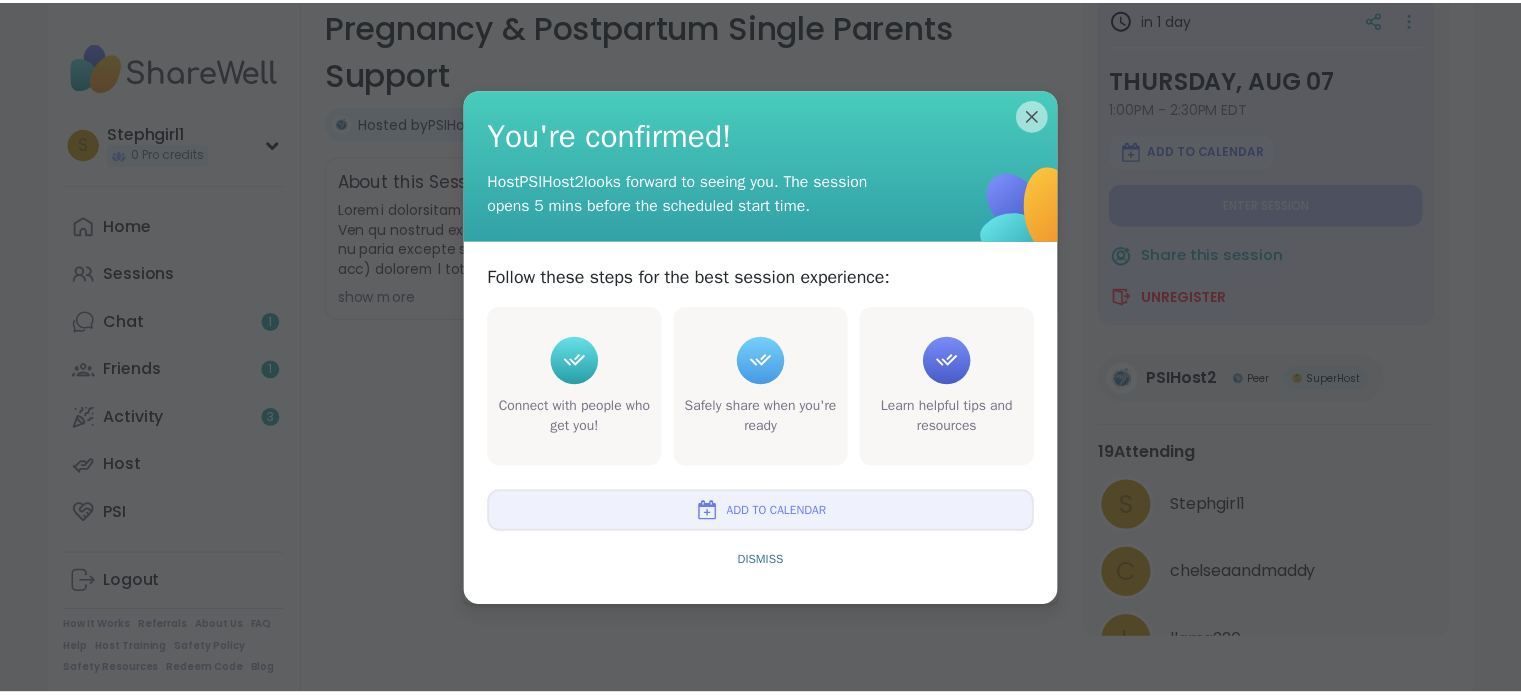 scroll, scrollTop: 312, scrollLeft: 0, axis: vertical 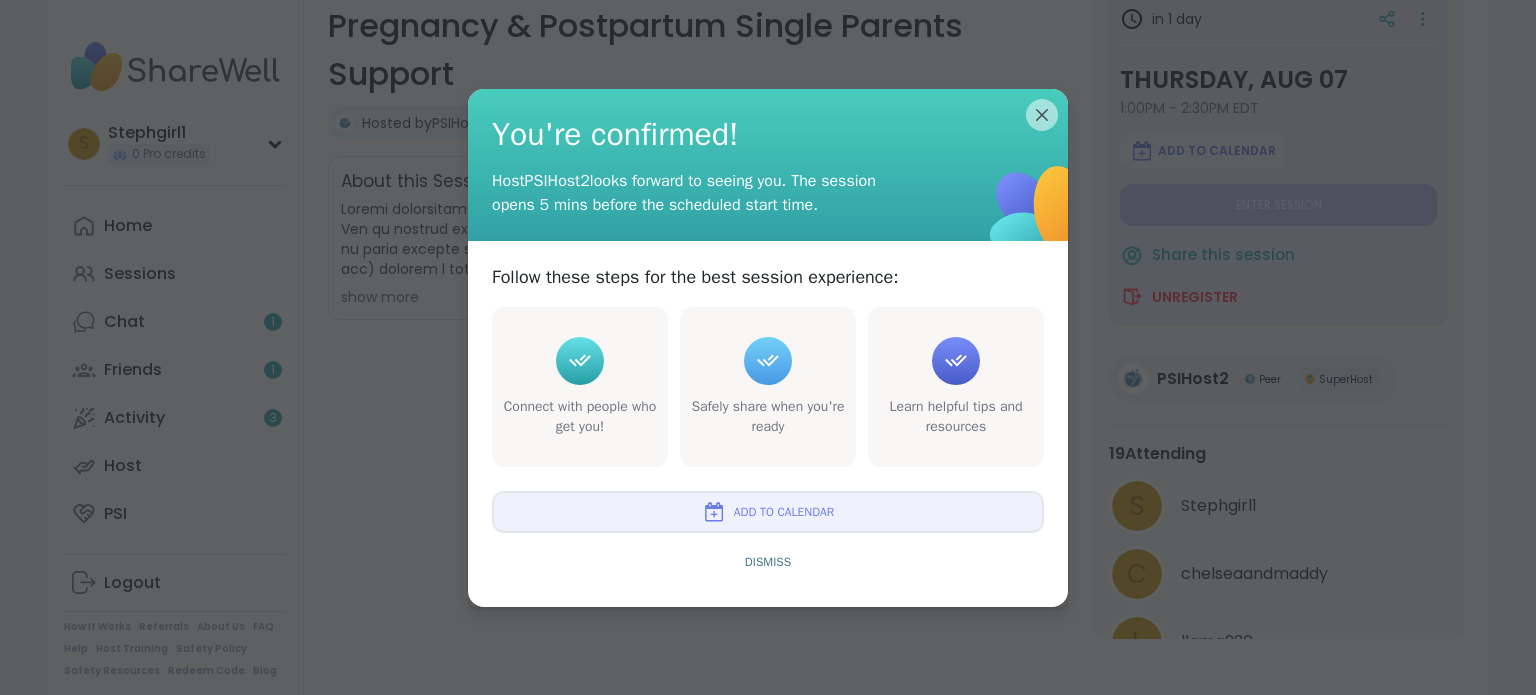 drag, startPoint x: 761, startPoint y: 564, endPoint x: 625, endPoint y: 523, distance: 142.04576 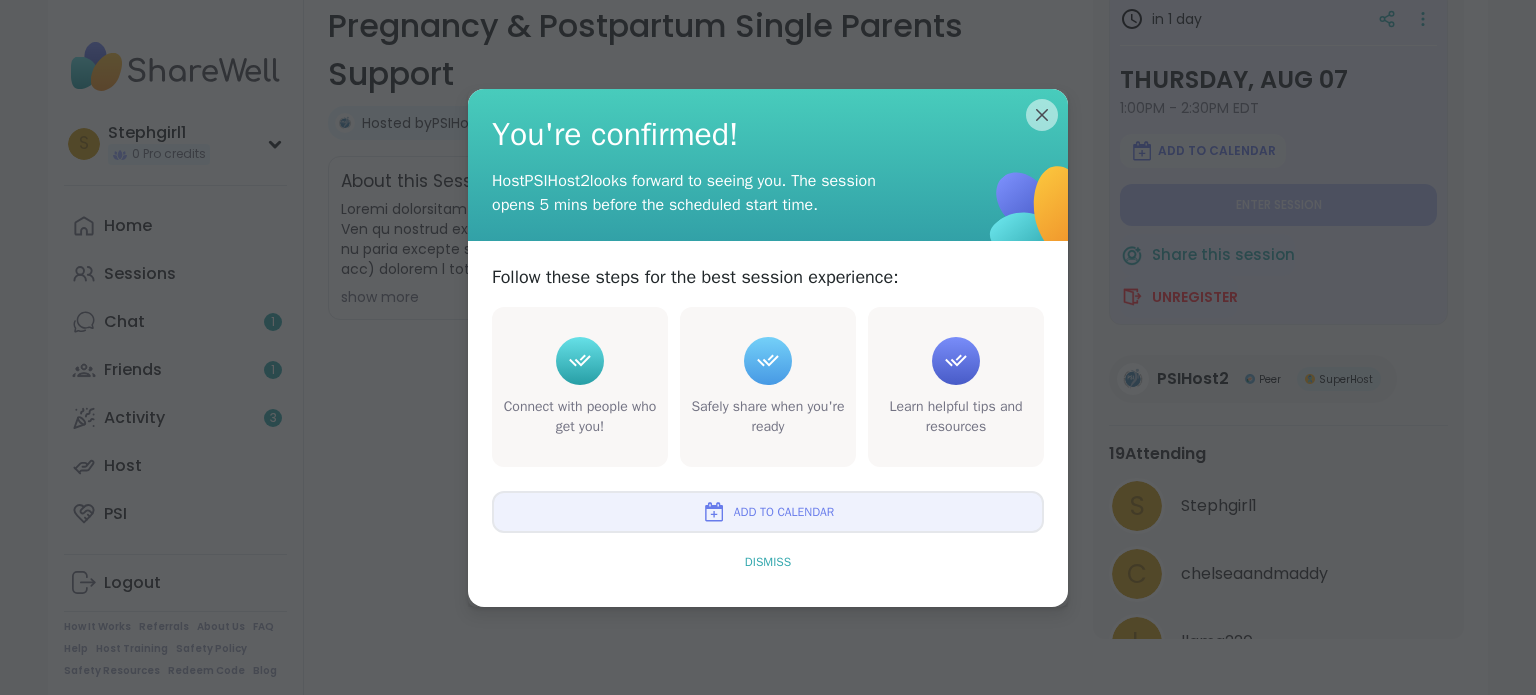 click on "Dismiss" at bounding box center [768, 562] 